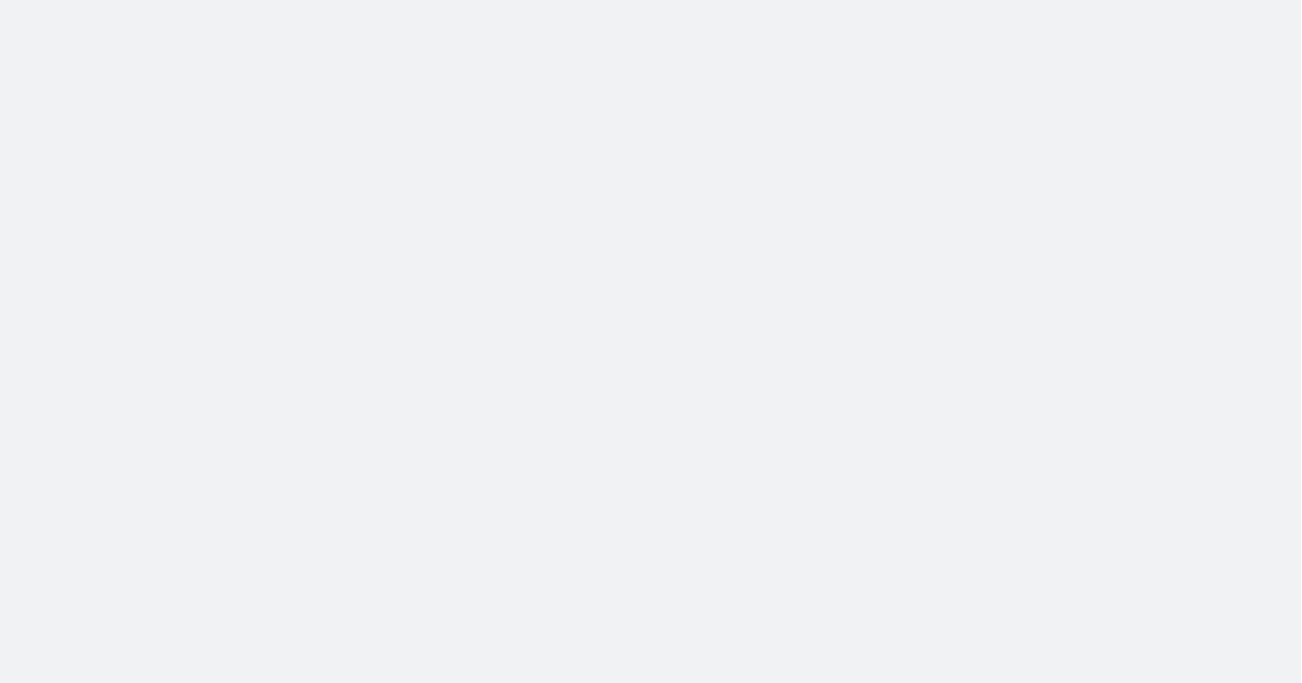 scroll, scrollTop: 0, scrollLeft: 0, axis: both 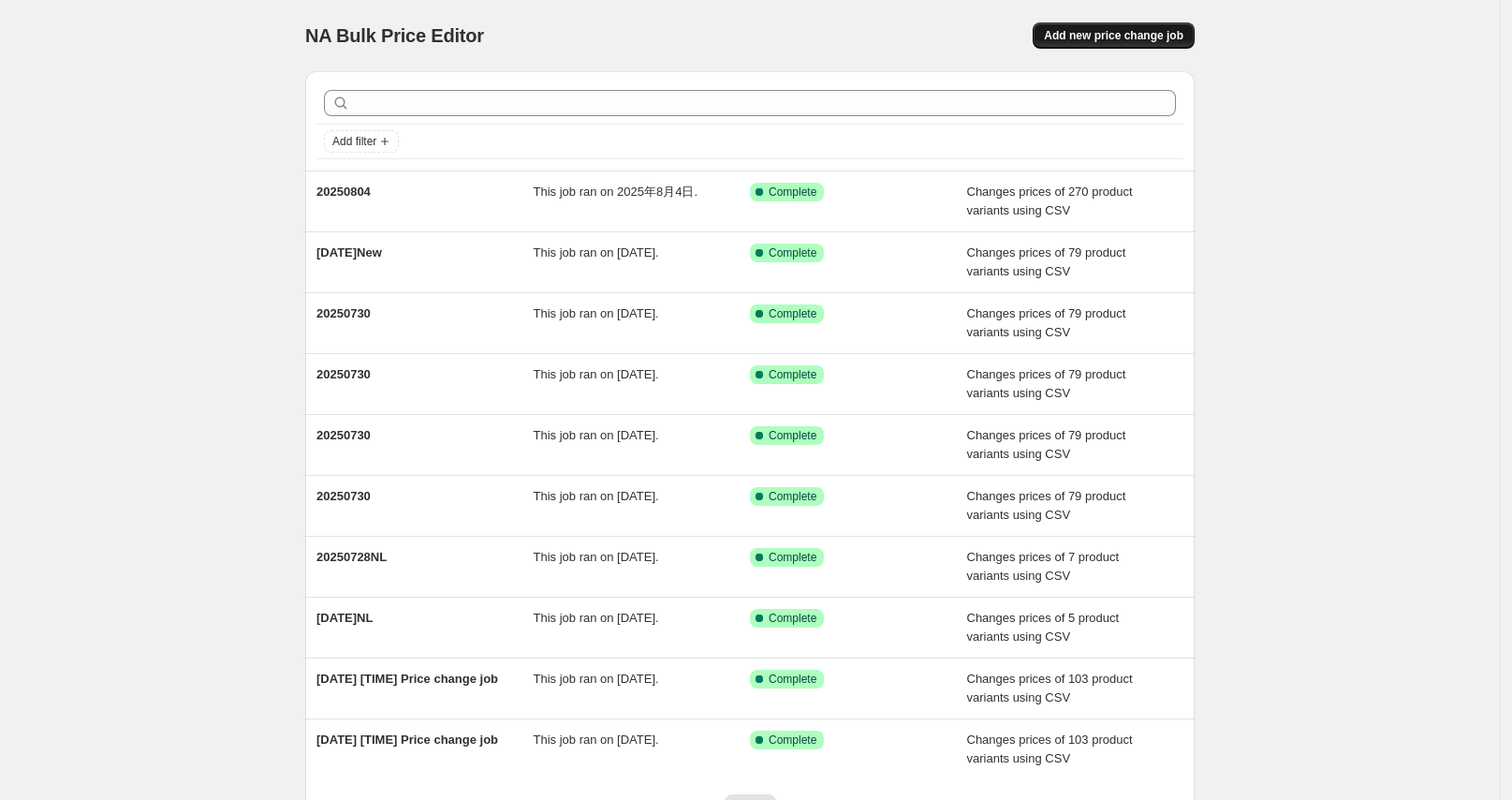 click on "Add new price change job" at bounding box center (1113, 36) 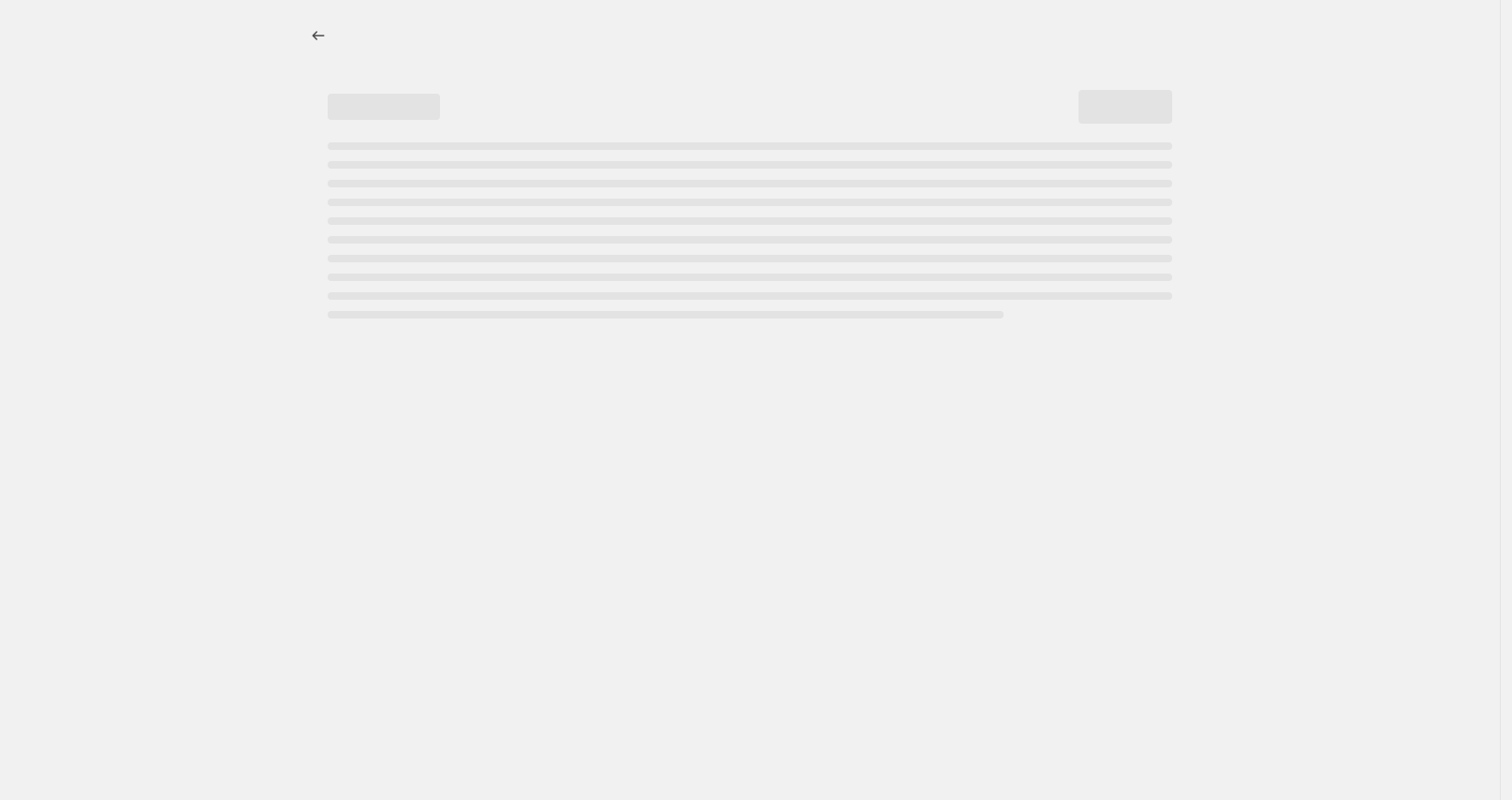 select on "percentage" 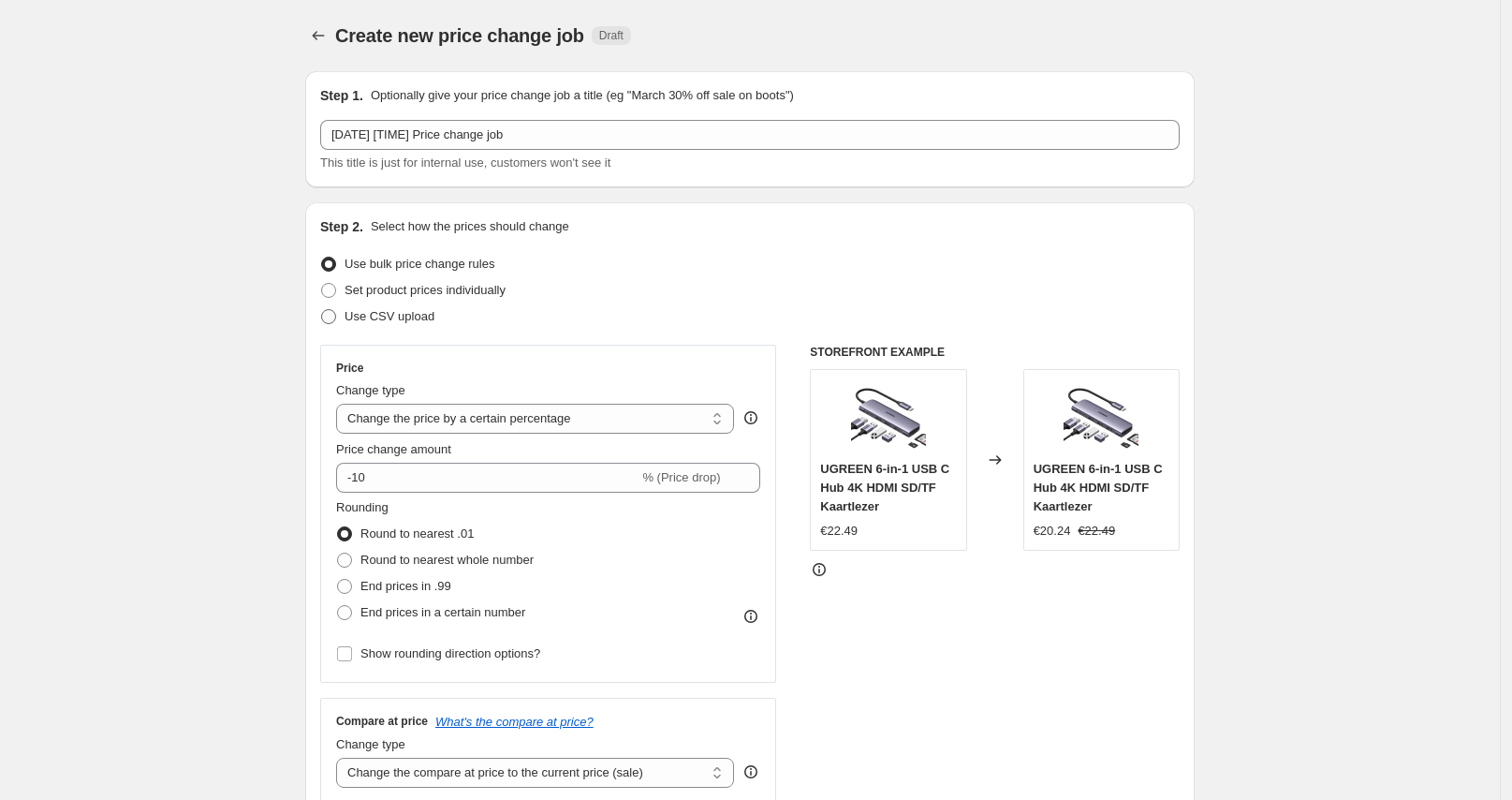 click on "Use CSV upload" at bounding box center (389, 316) 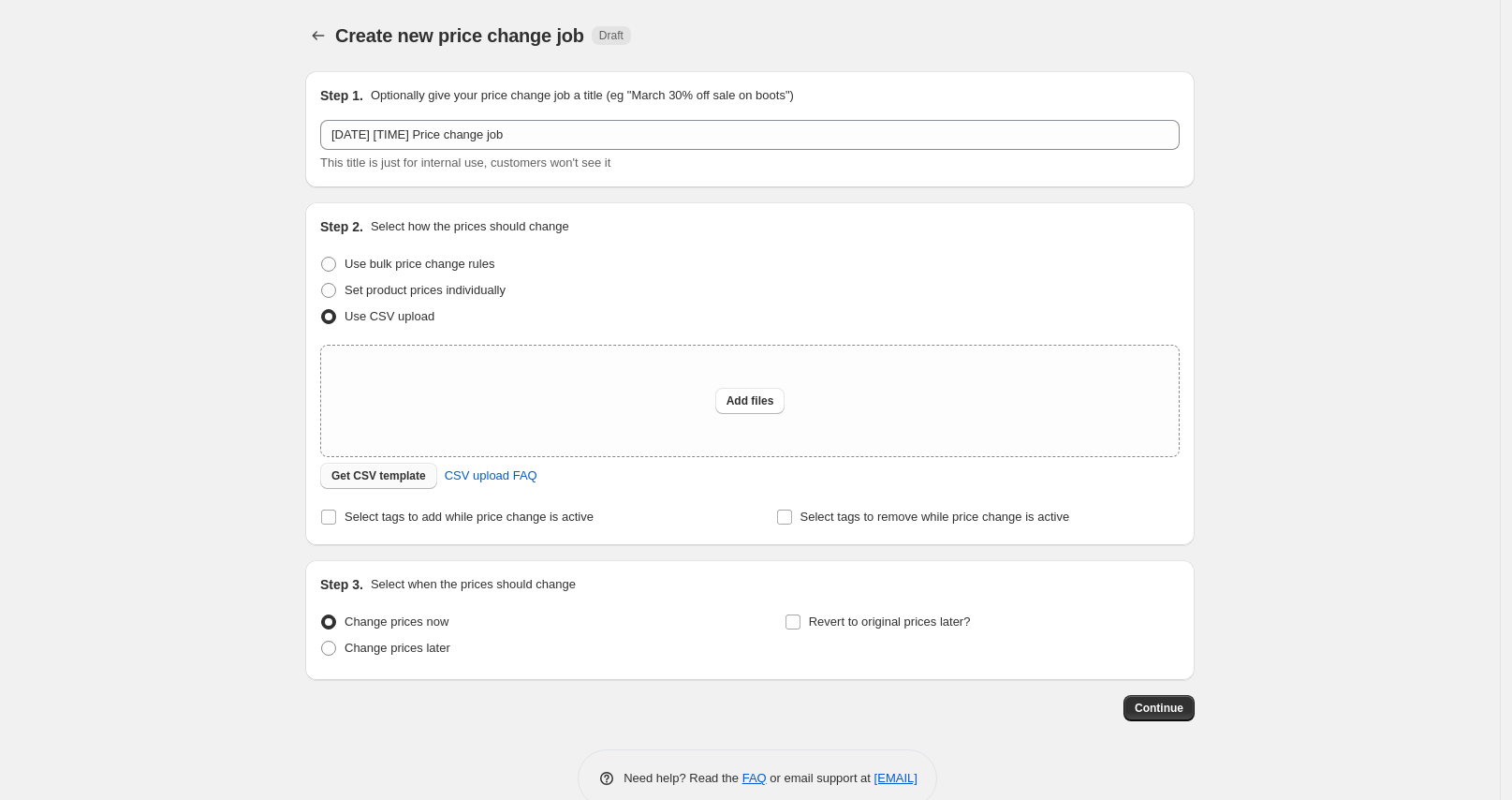 click on "Get CSV template" at bounding box center (378, 476) 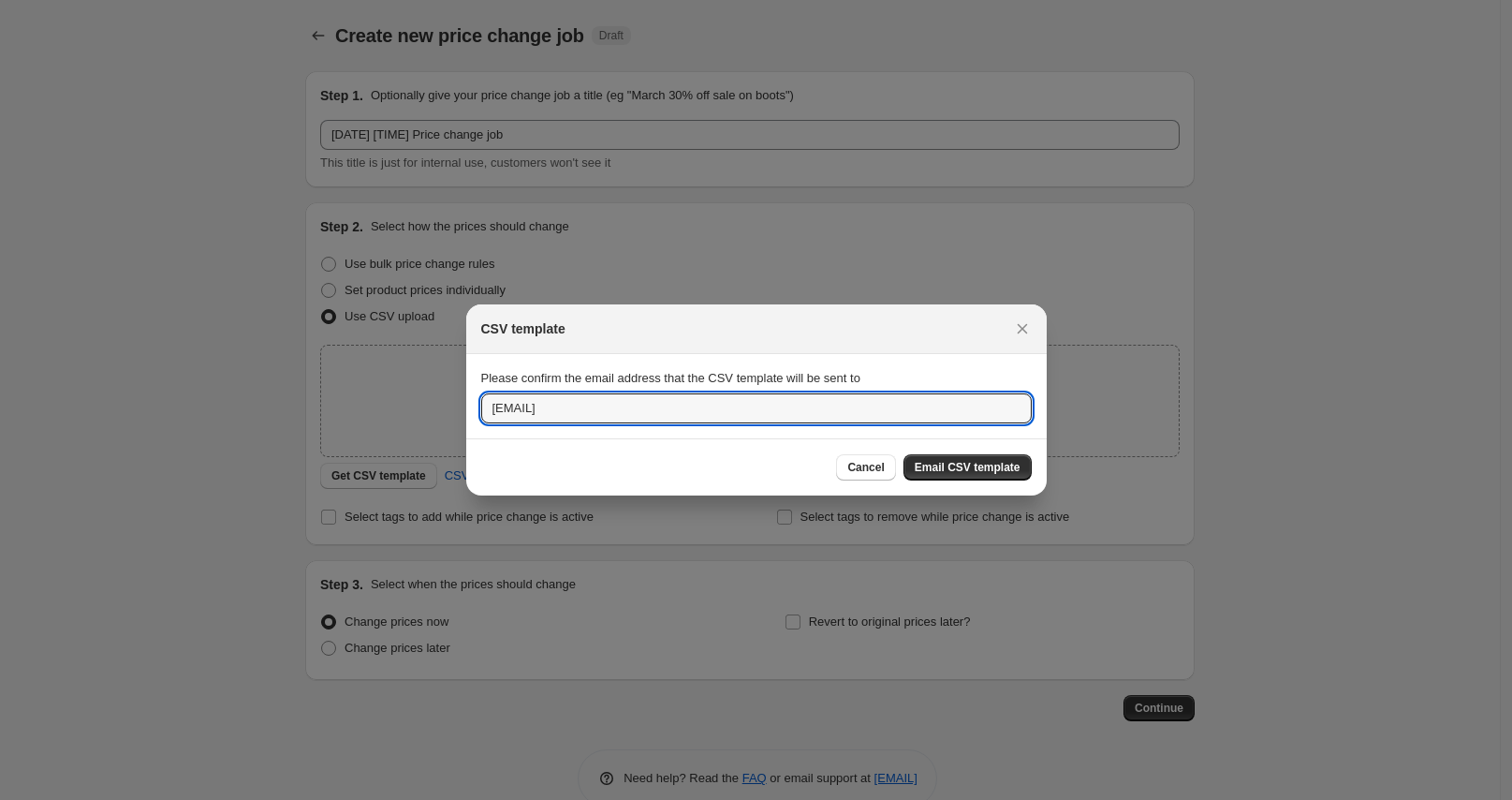 drag, startPoint x: 528, startPoint y: 409, endPoint x: 412, endPoint y: 407, distance: 116.01724 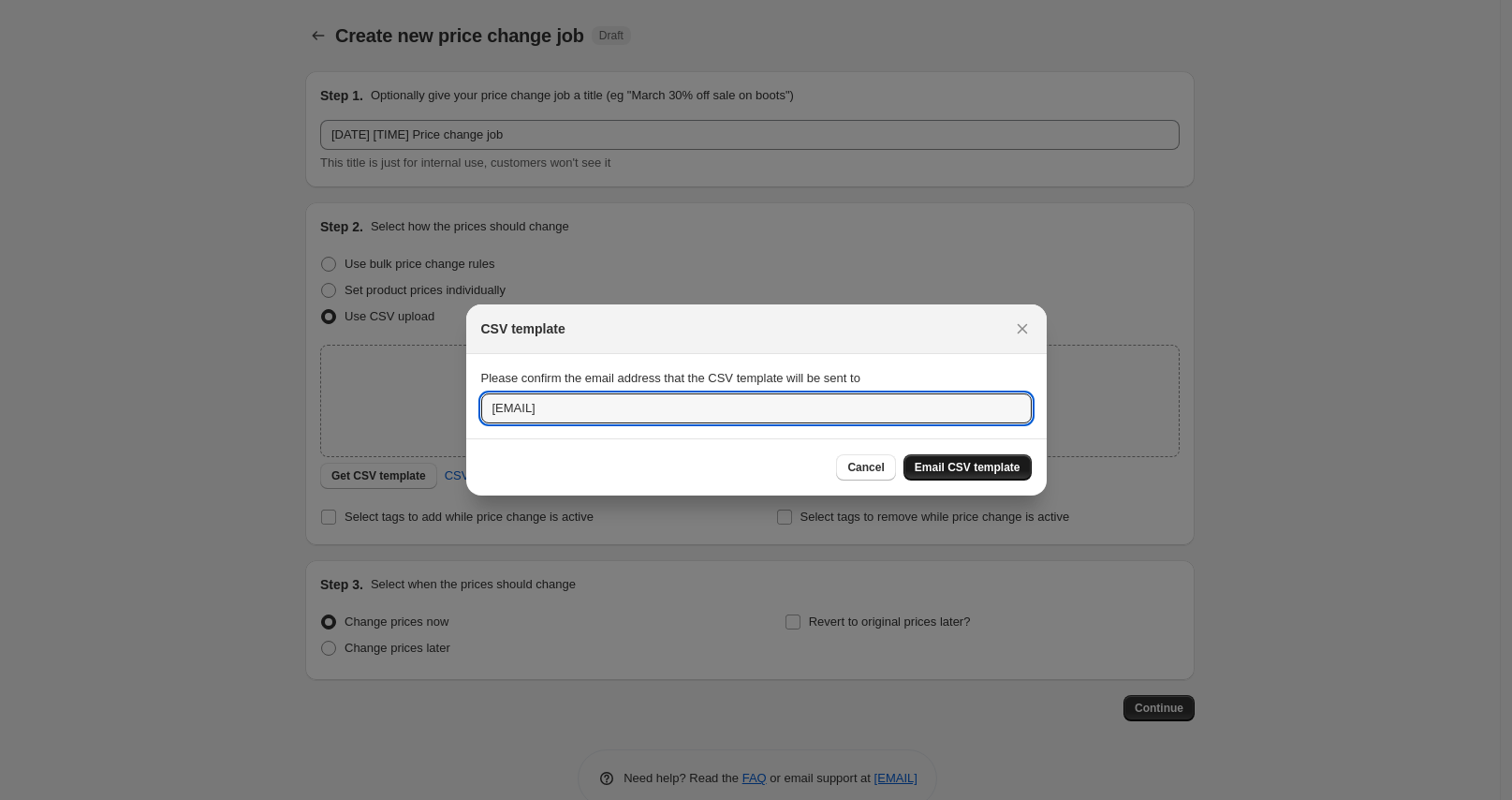 type on "[EMAIL]" 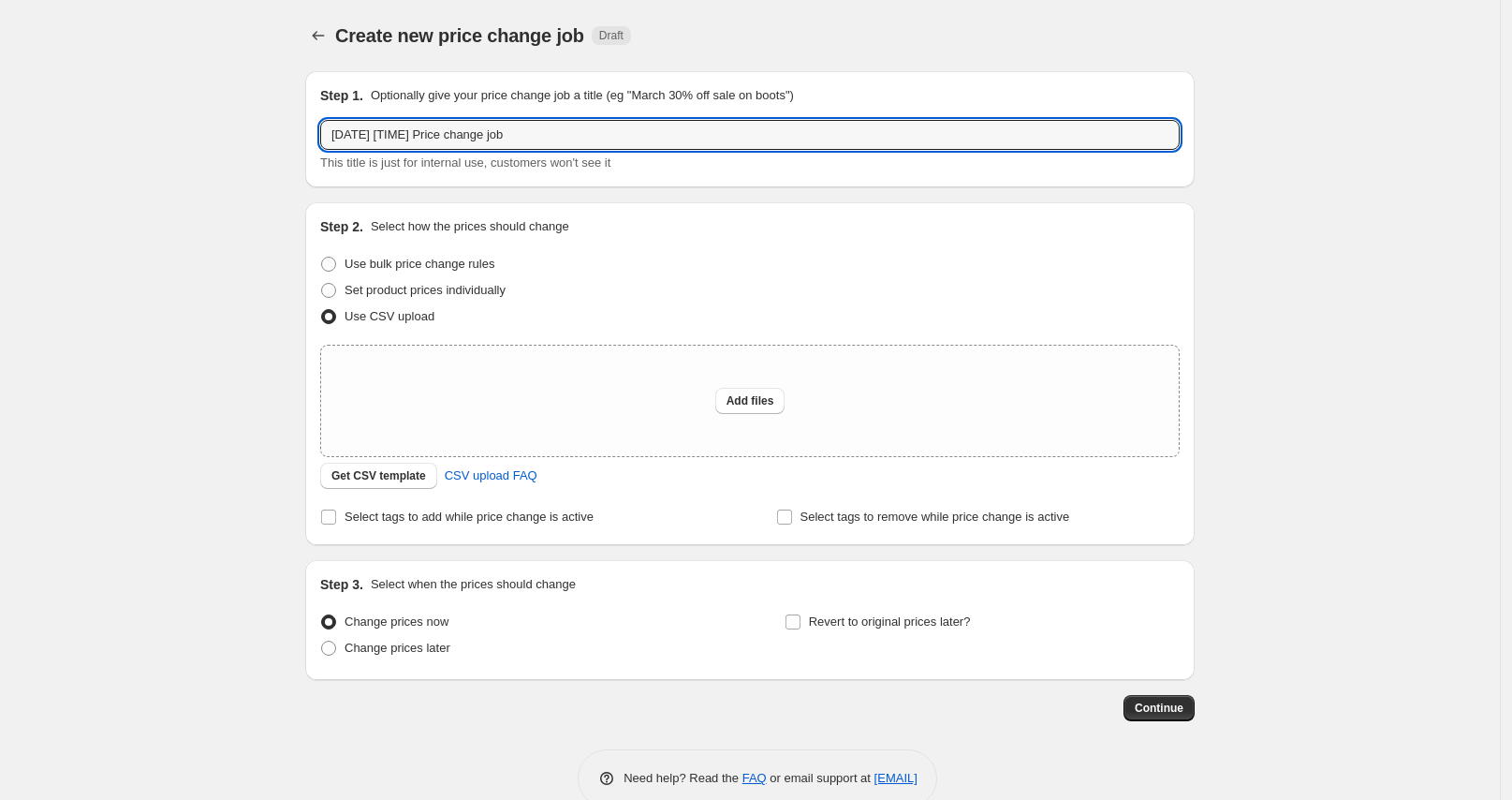 drag, startPoint x: 578, startPoint y: 136, endPoint x: 290, endPoint y: 155, distance: 288.6261 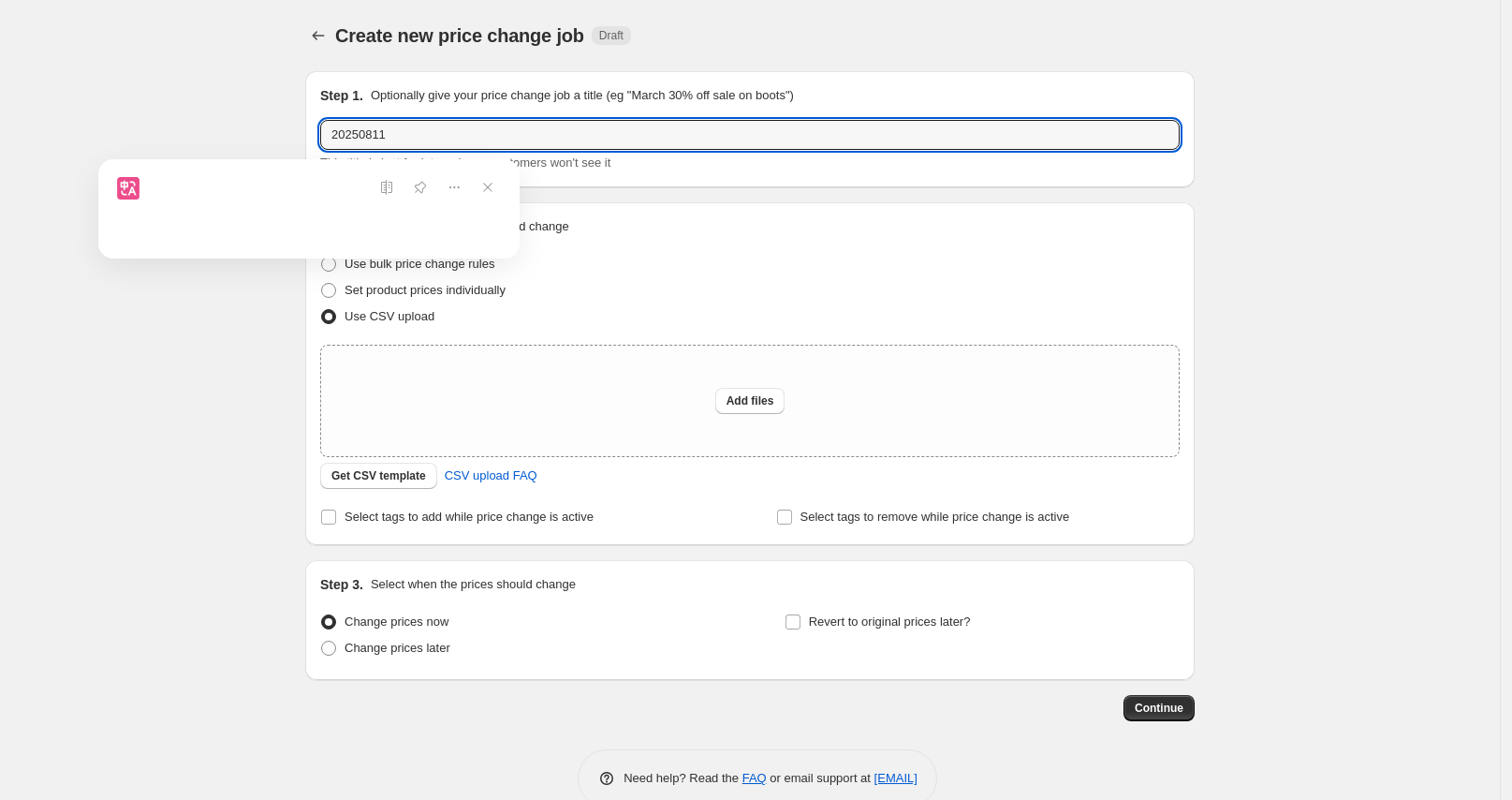type on "20250811" 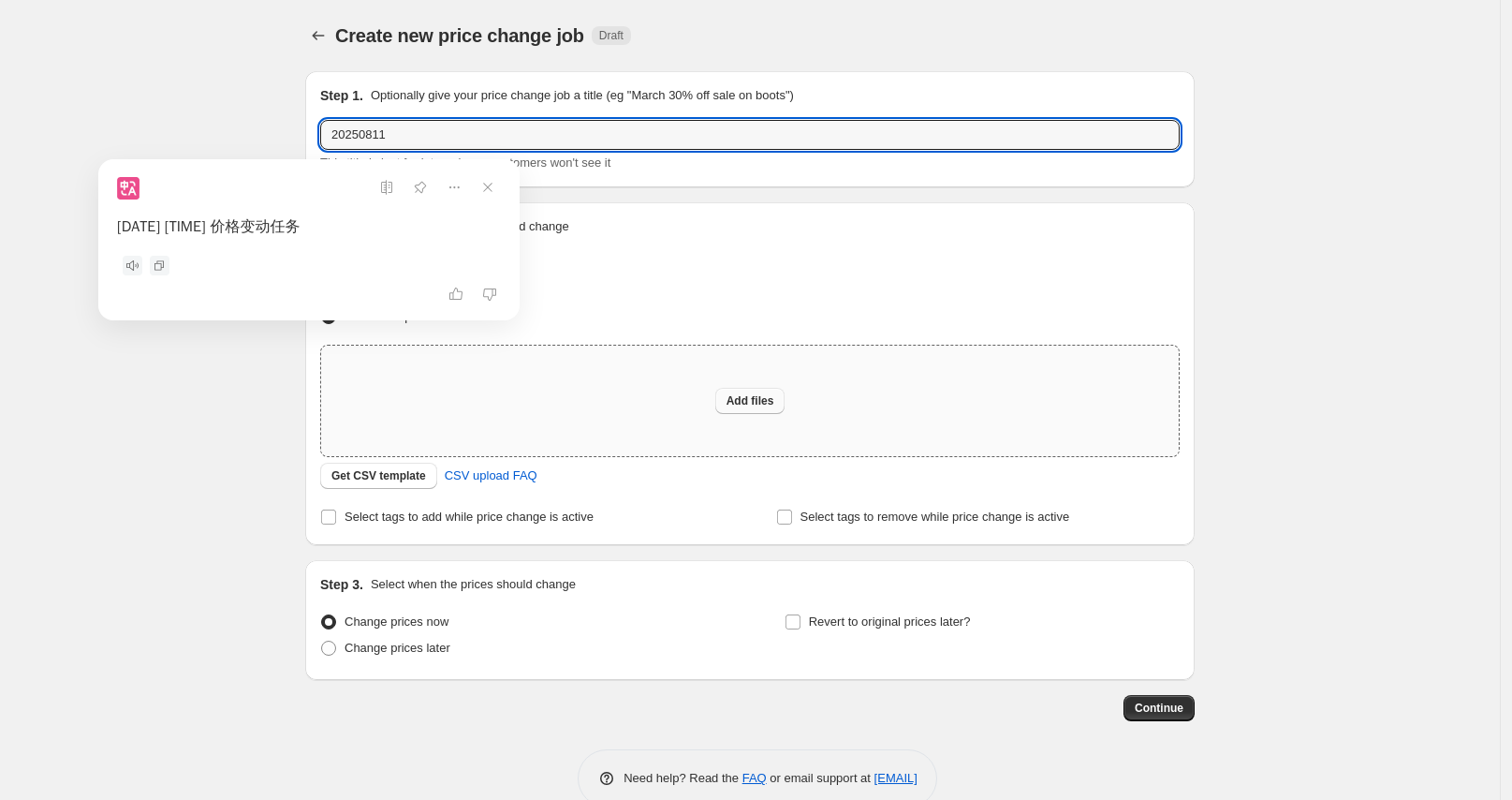 click on "Add files" at bounding box center (750, 401) 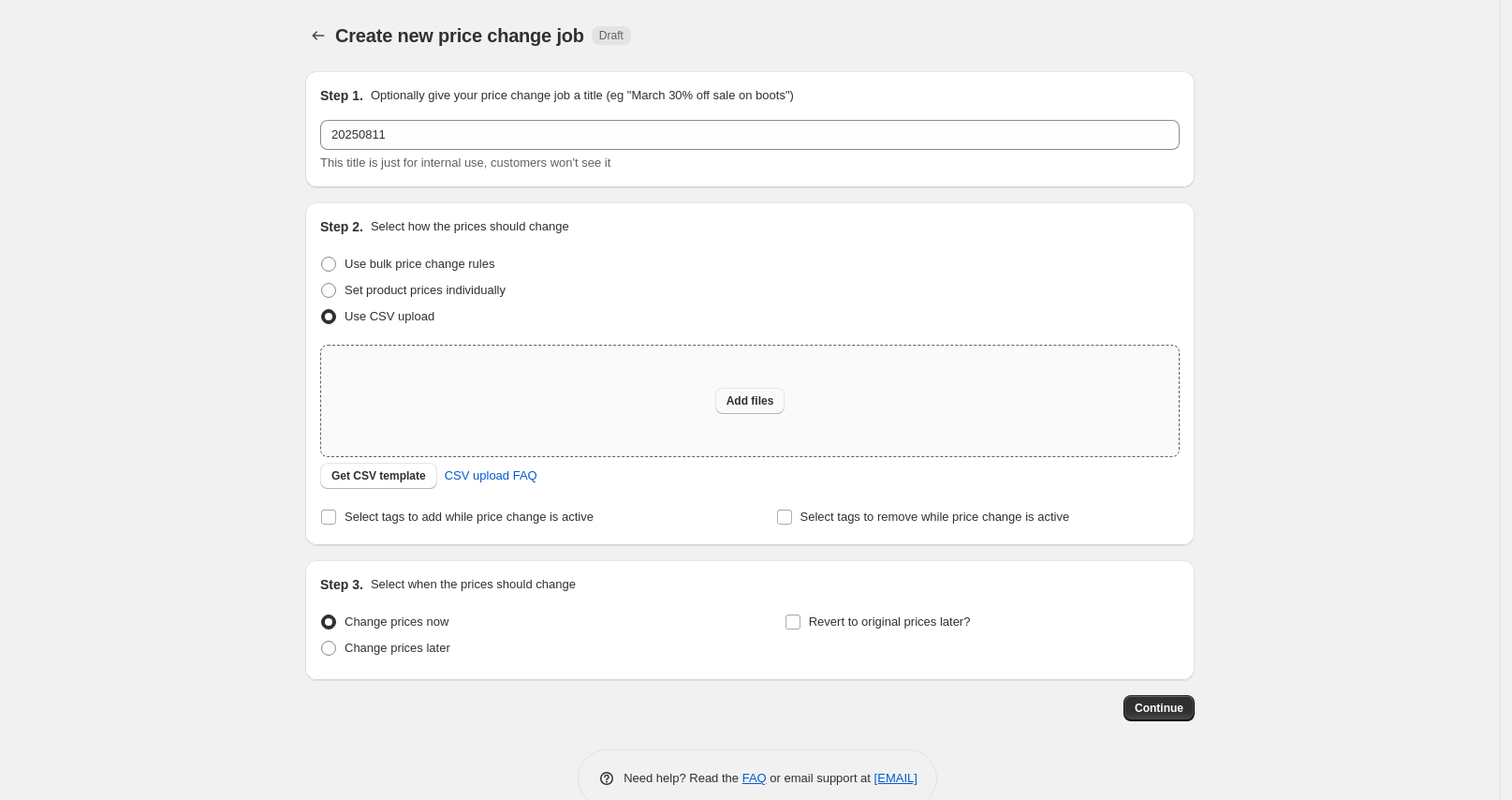 type on "C:\fakepath\[DATE]_NL.csv" 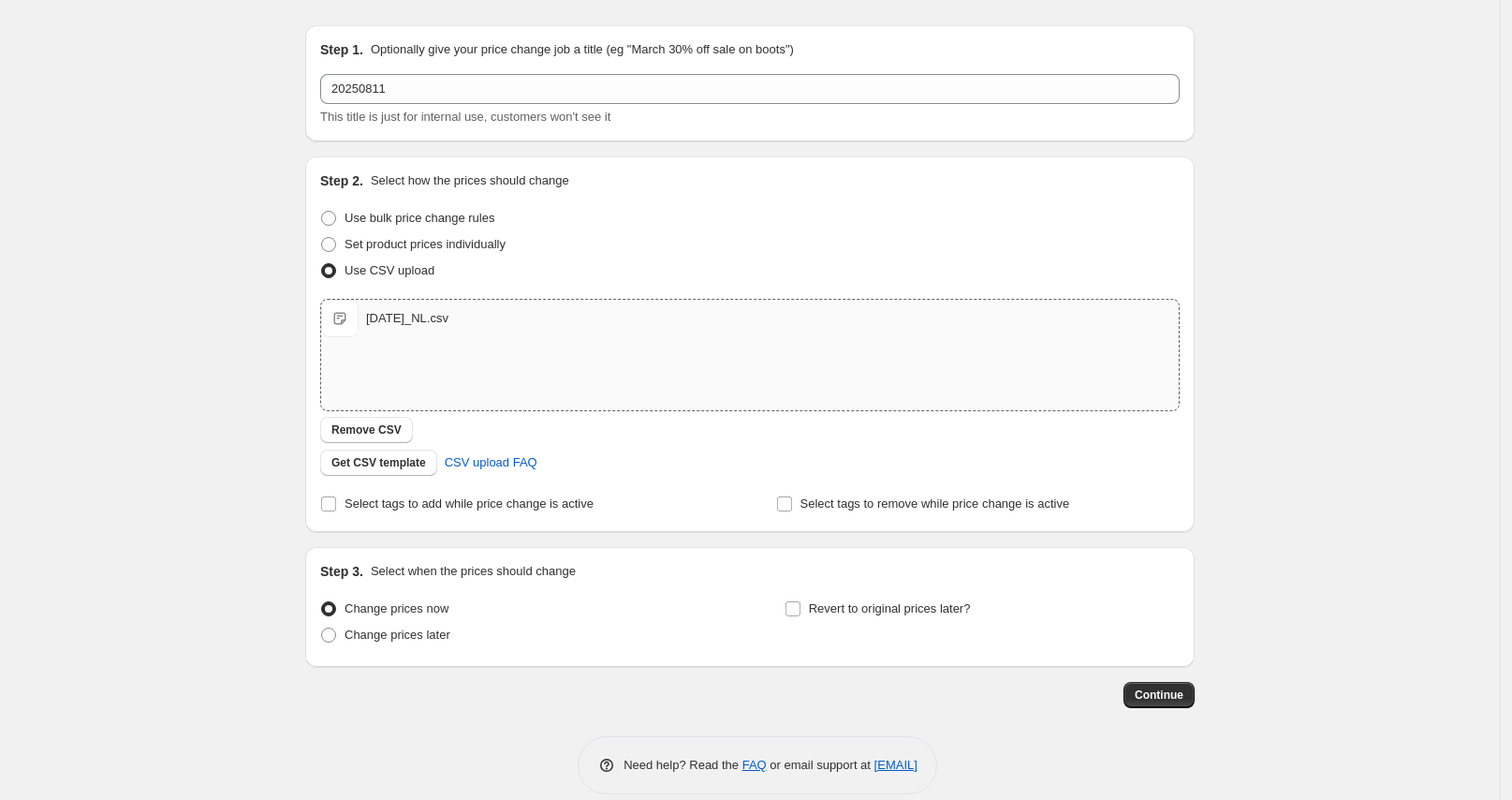 scroll, scrollTop: 67, scrollLeft: 0, axis: vertical 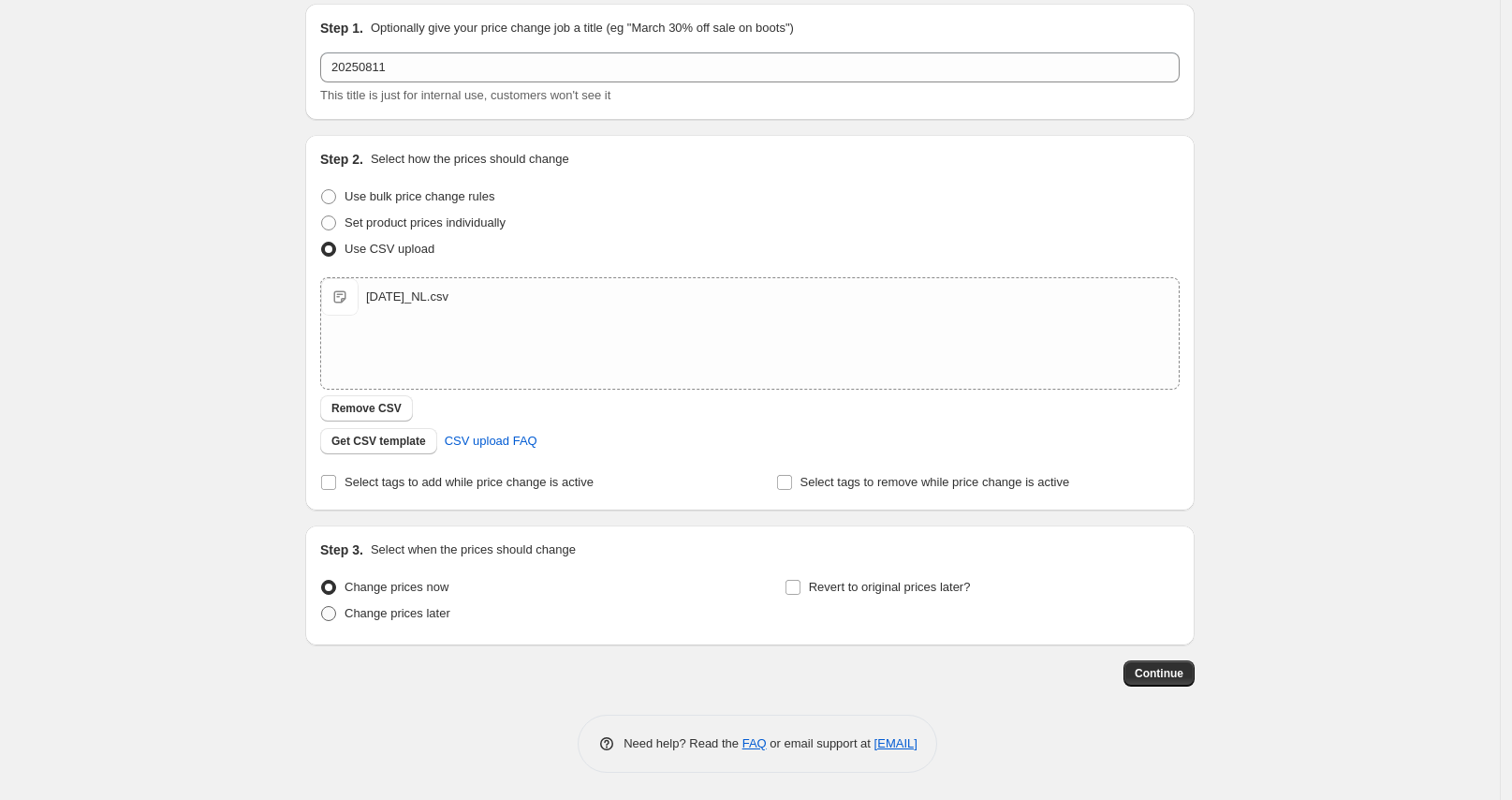 click on "Change prices later" at bounding box center (397, 613) 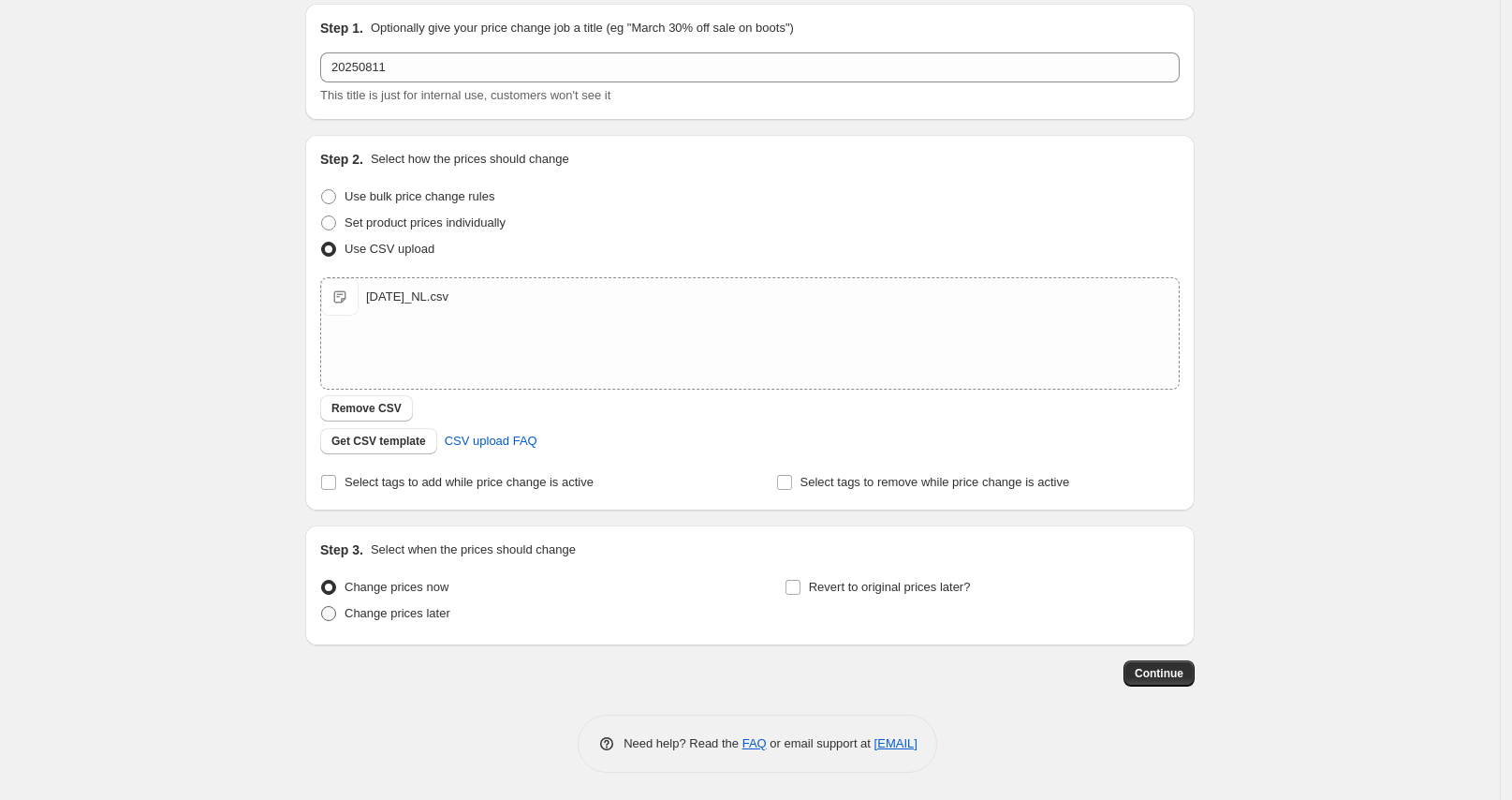 radio on "true" 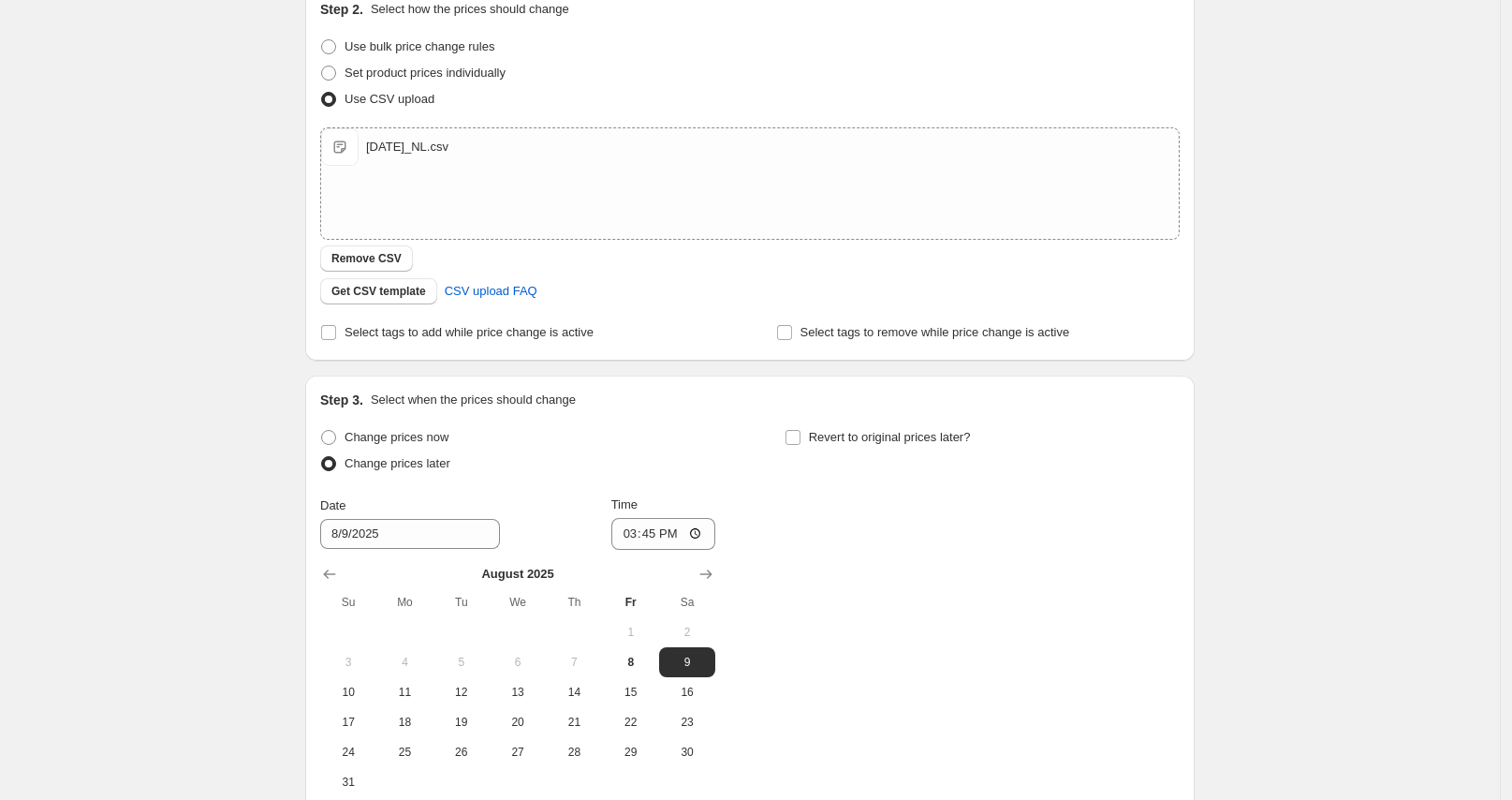 scroll, scrollTop: 417, scrollLeft: 0, axis: vertical 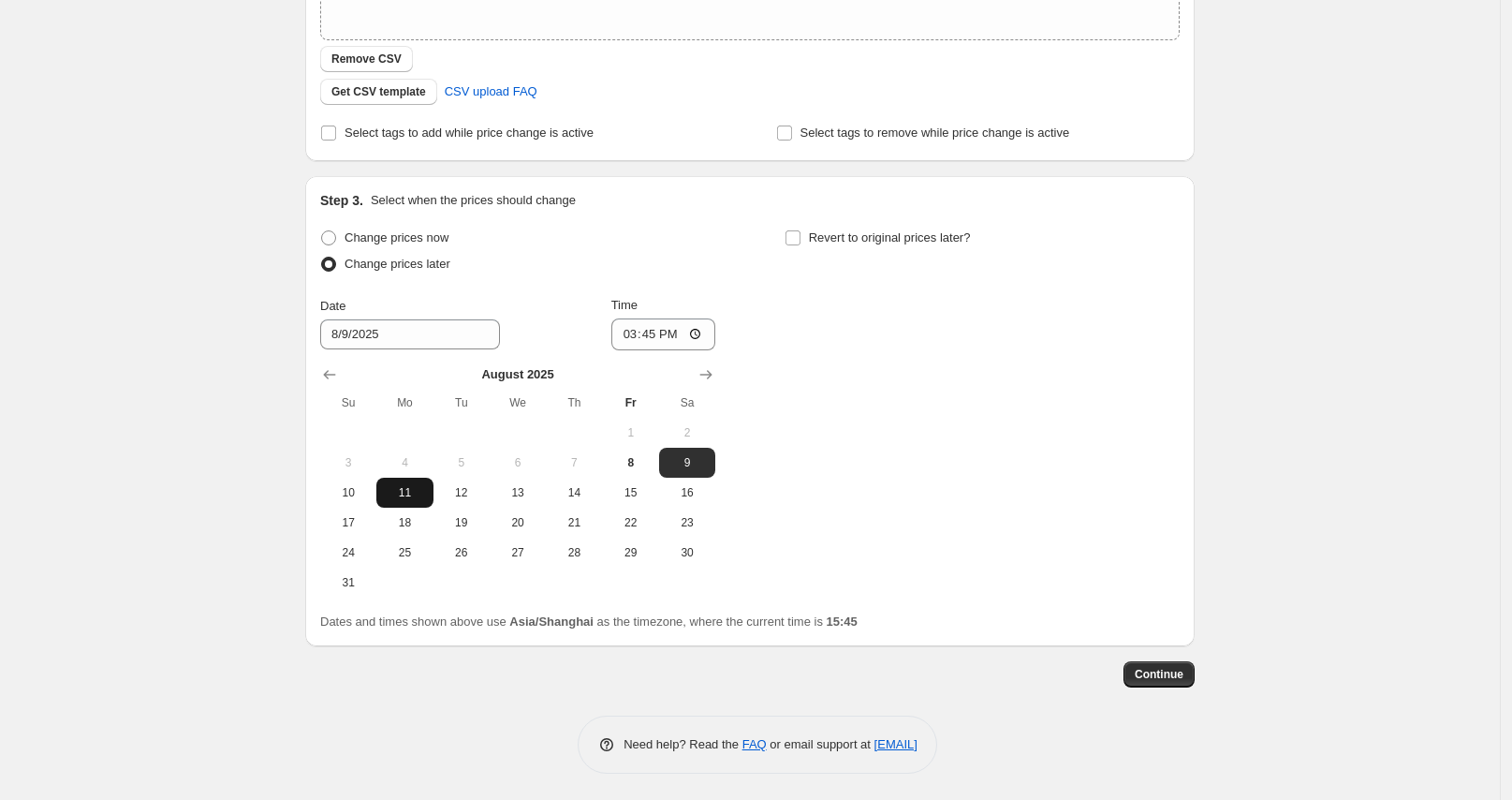 click on "11" at bounding box center [404, 493] 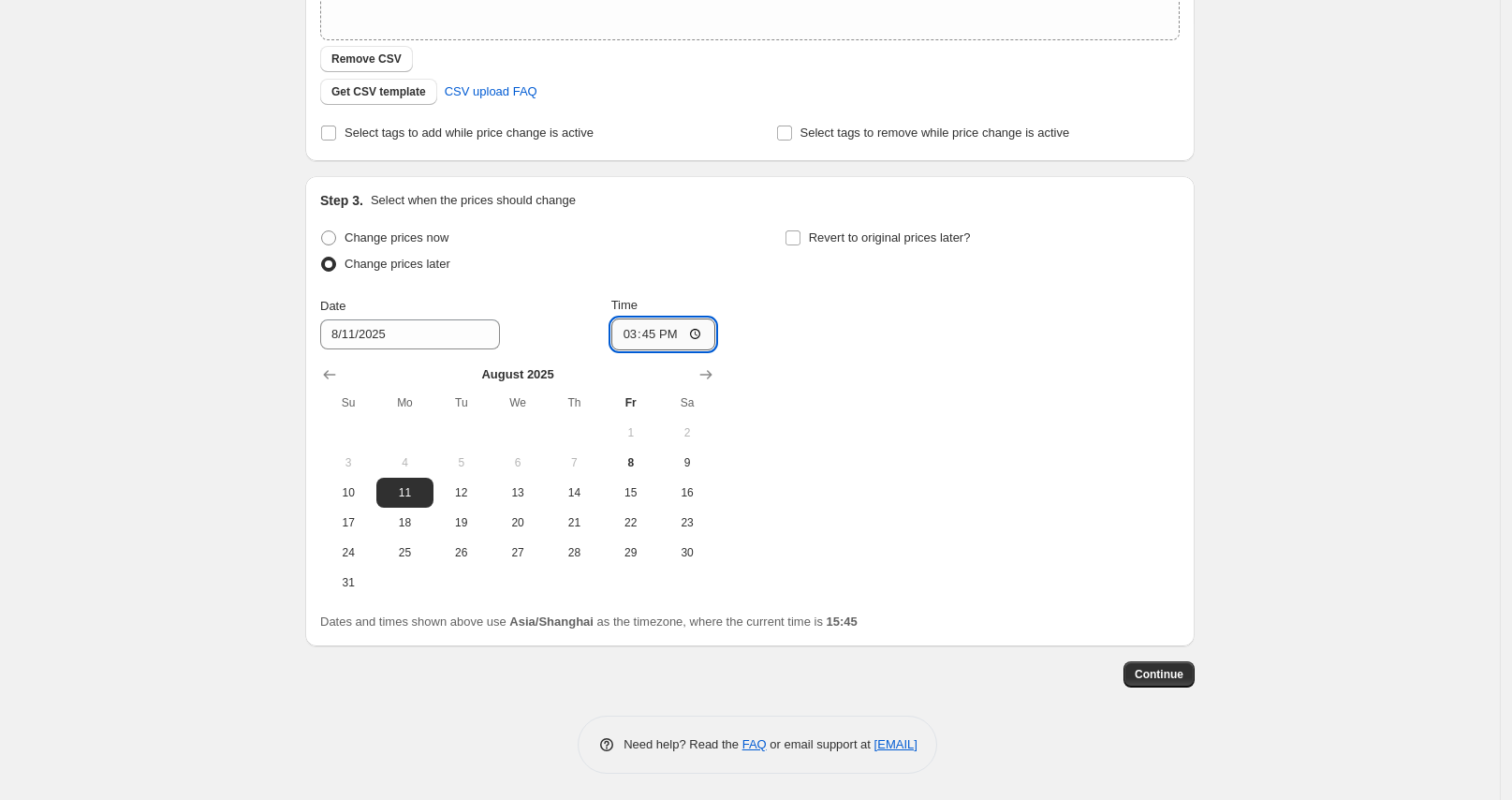 click on "15:45" at bounding box center [664, 334] 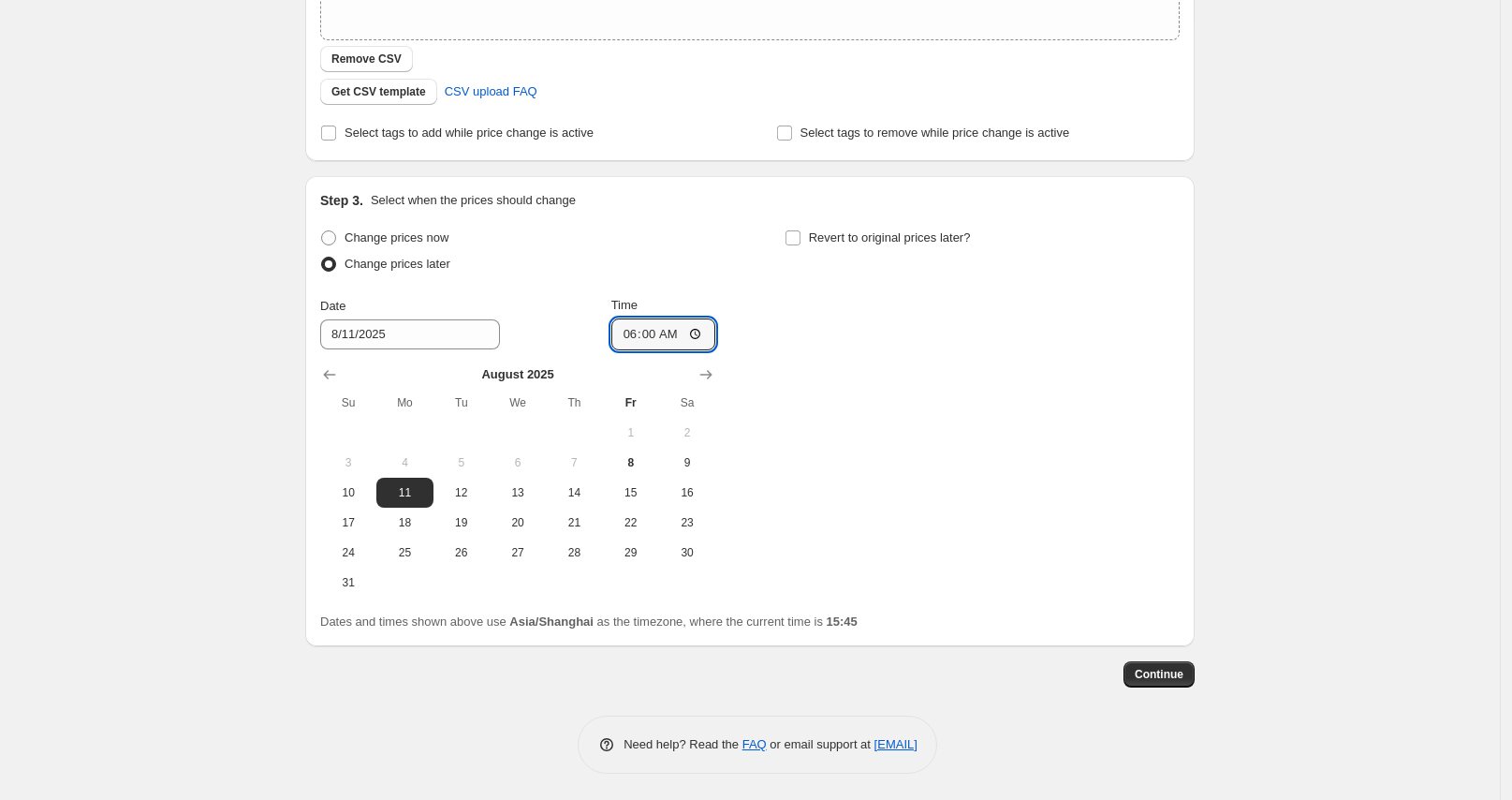 click on "Change prices now Change prices later Date [DATE] Time 06:00 August   2025 Su Mo Tu We Th Fr Sa 1 2 3 4 5 6 7 8 9 10 11 12 13 14 15 16 17 18 19 20 21 22 23 24 25 26 27 28 29 30 31 Revert to original prices later?" at bounding box center (750, 411) 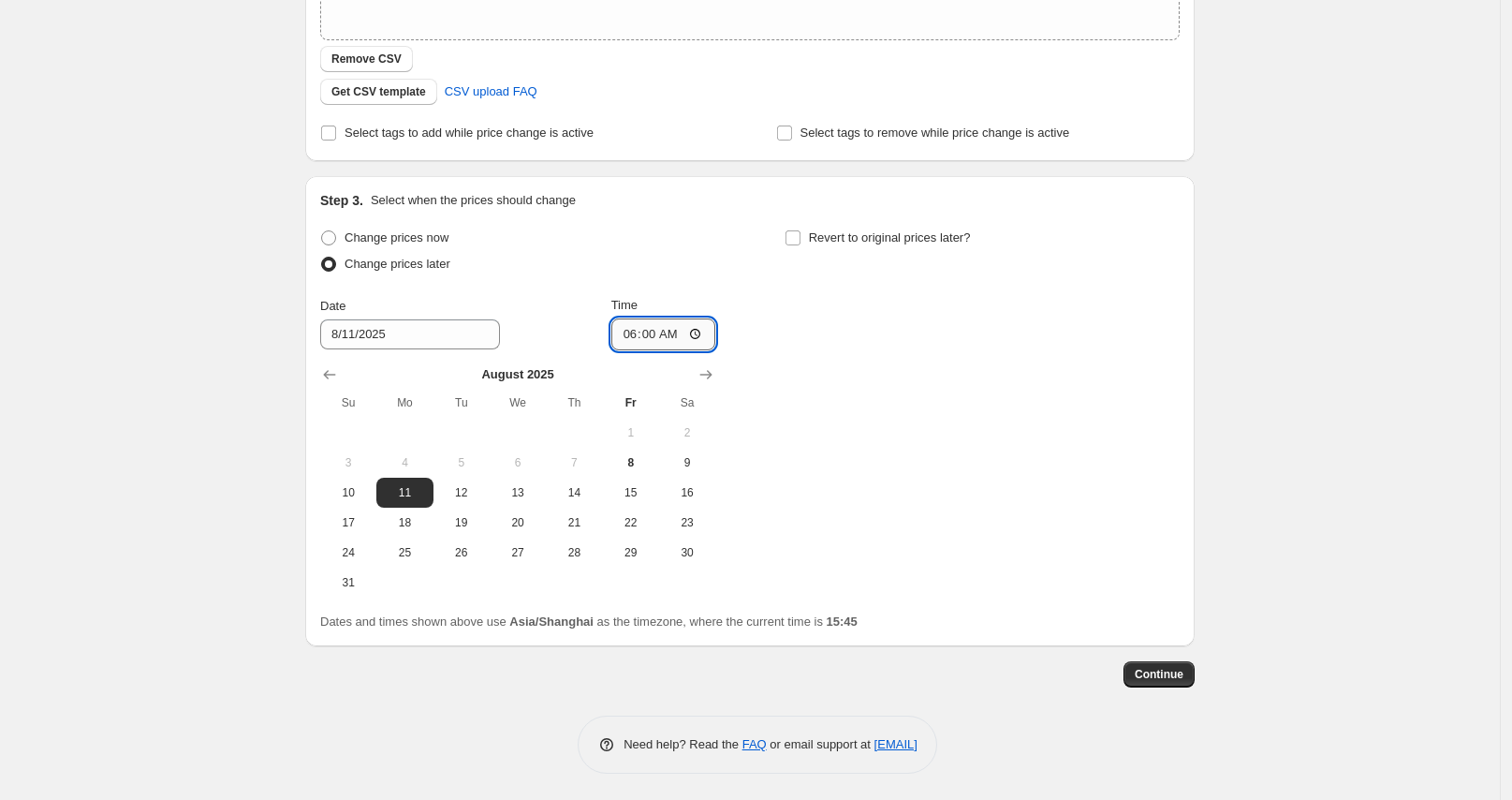 click on "06:00" at bounding box center [664, 334] 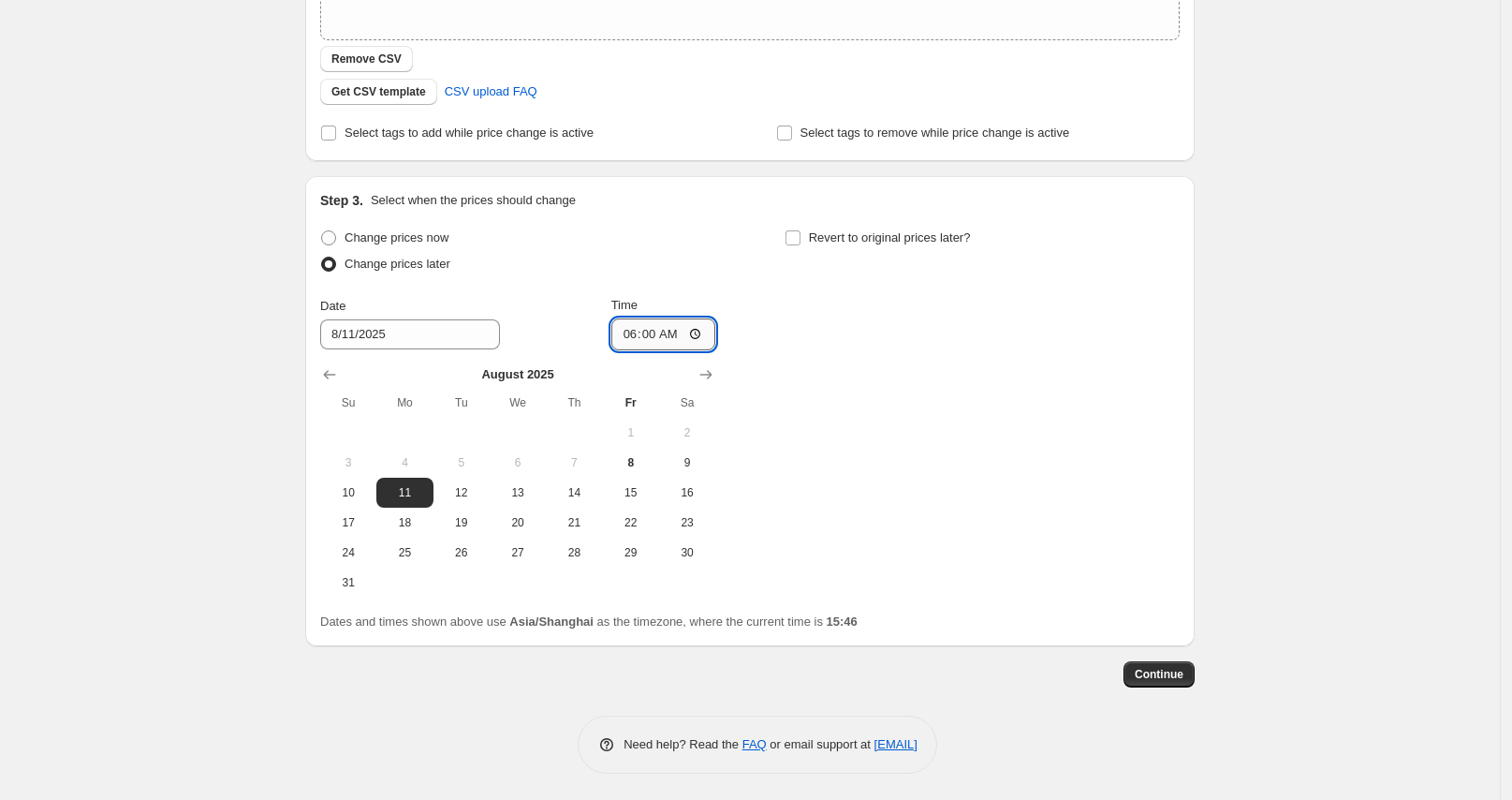 click on "06:00" at bounding box center [664, 334] 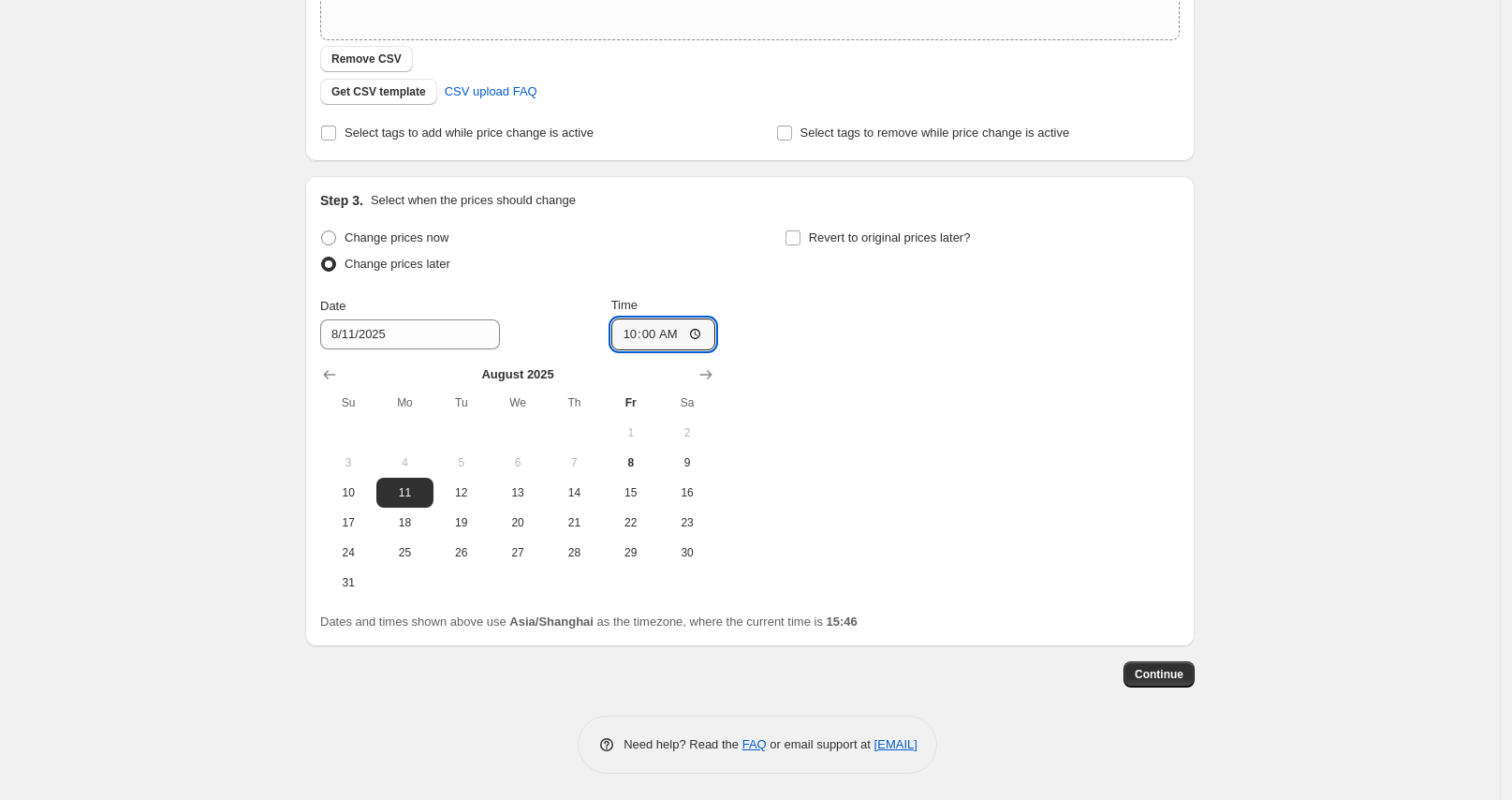 type on "10:00" 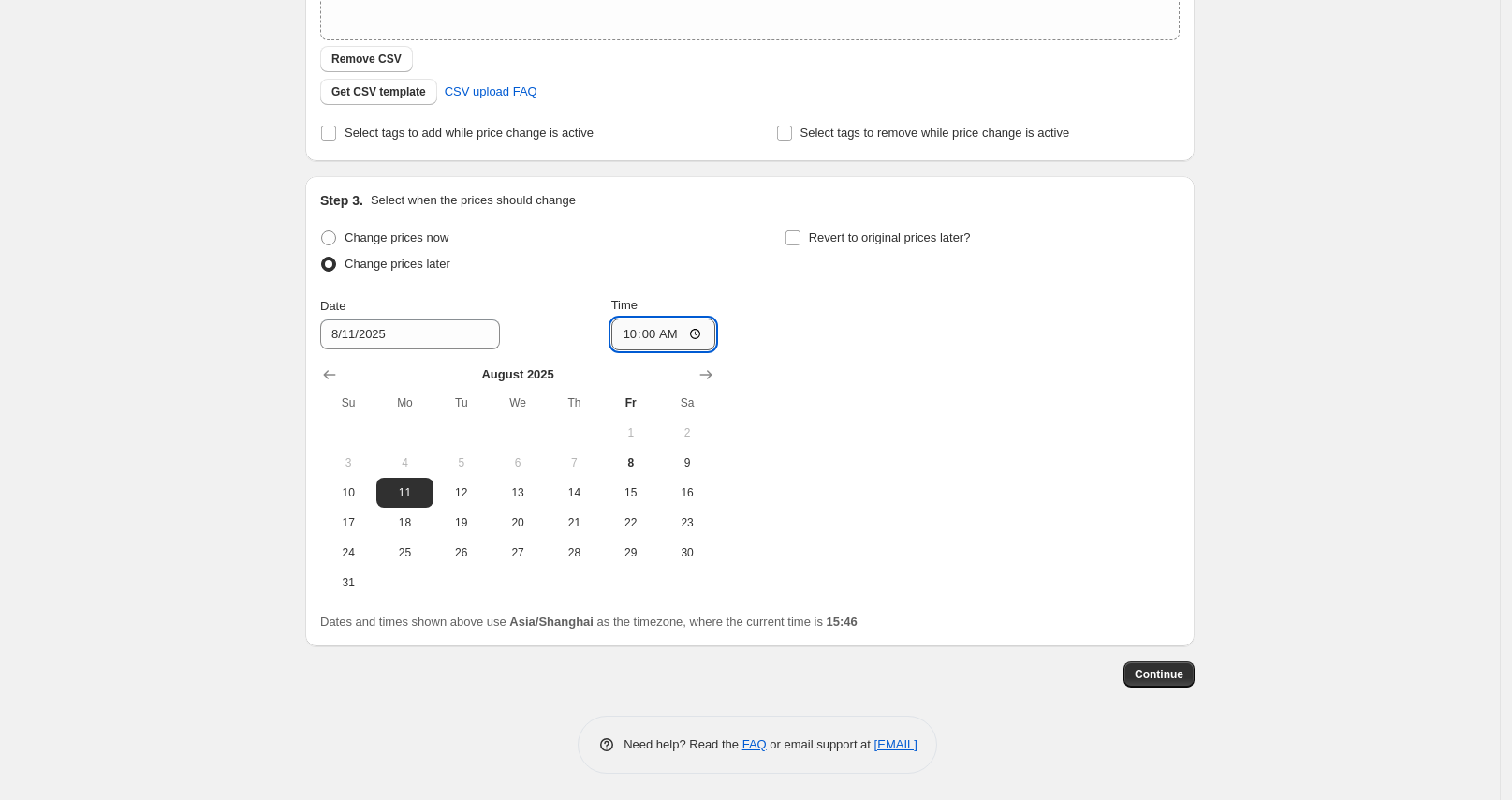 click on "10:00" at bounding box center (664, 334) 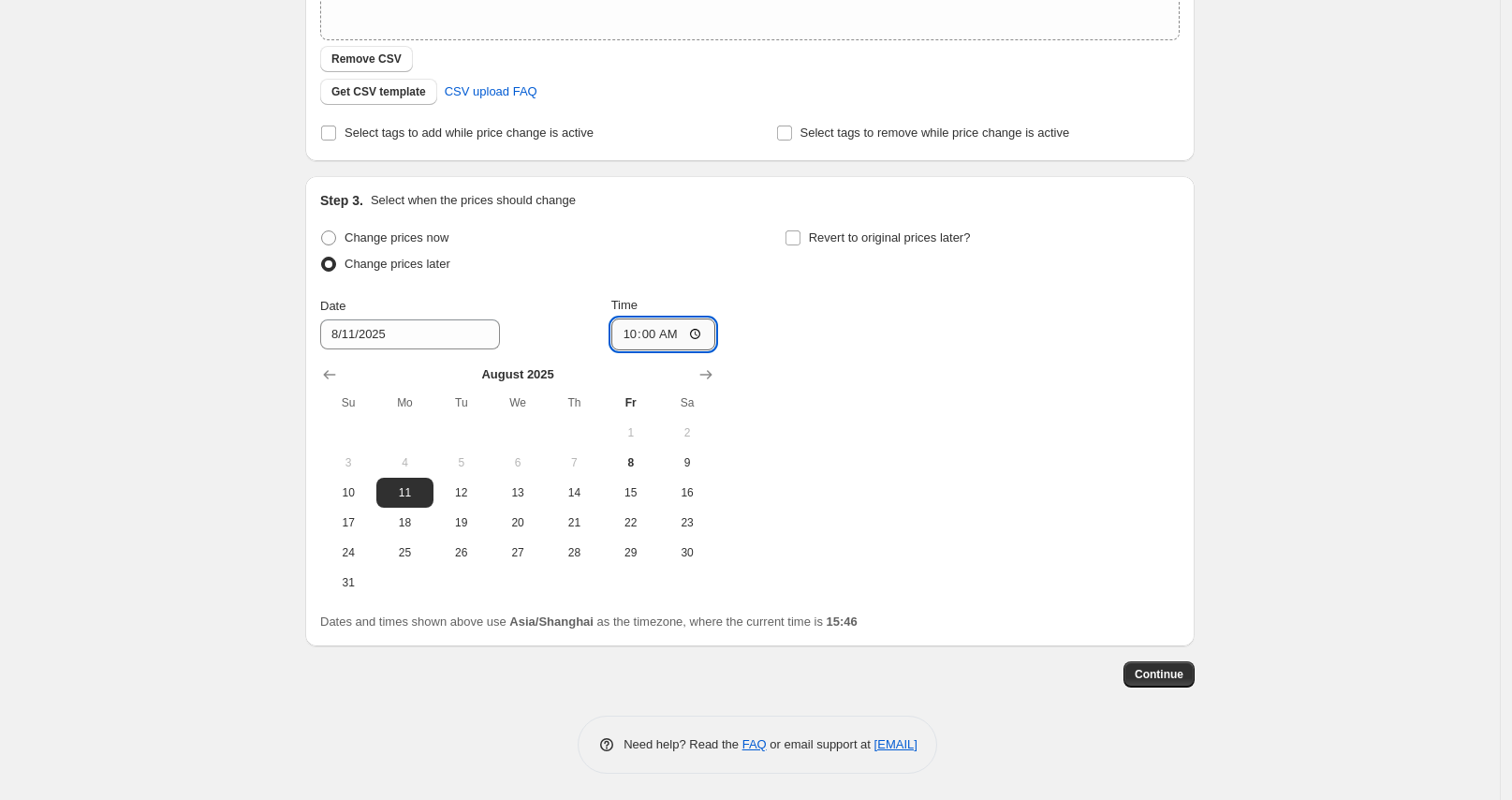 click on "10:00" at bounding box center (664, 334) 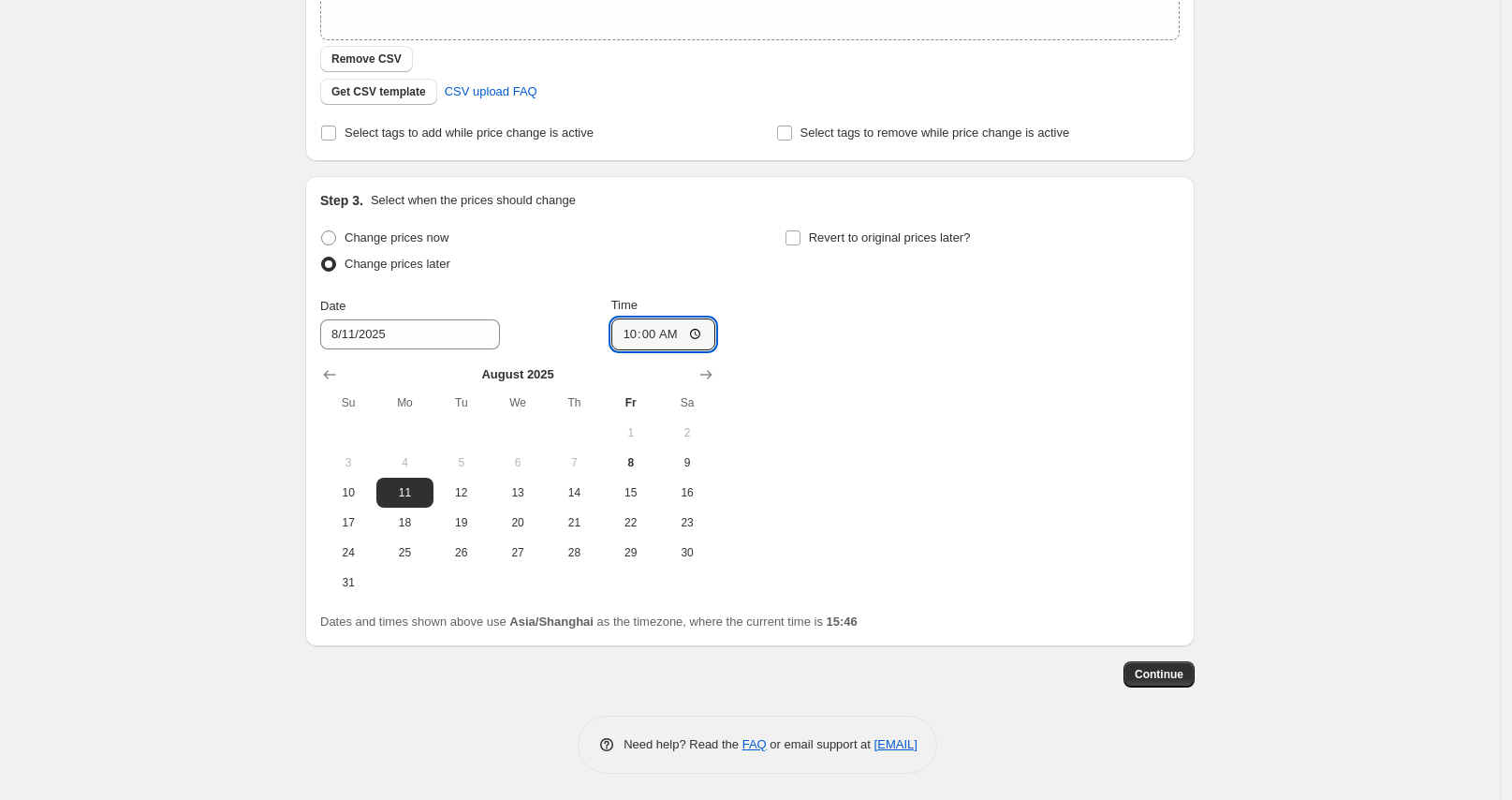 click on "Change prices now Change prices later Date [DATE] Time 10:00 August   2025 Su Mo Tu We Th Fr Sa 1 2 3 4 5 6 7 8 9 10 11 12 13 14 15 16 17 18 19 20 21 22 23 24 25 26 27 28 29 30 31 Revert to original prices later?" at bounding box center [750, 411] 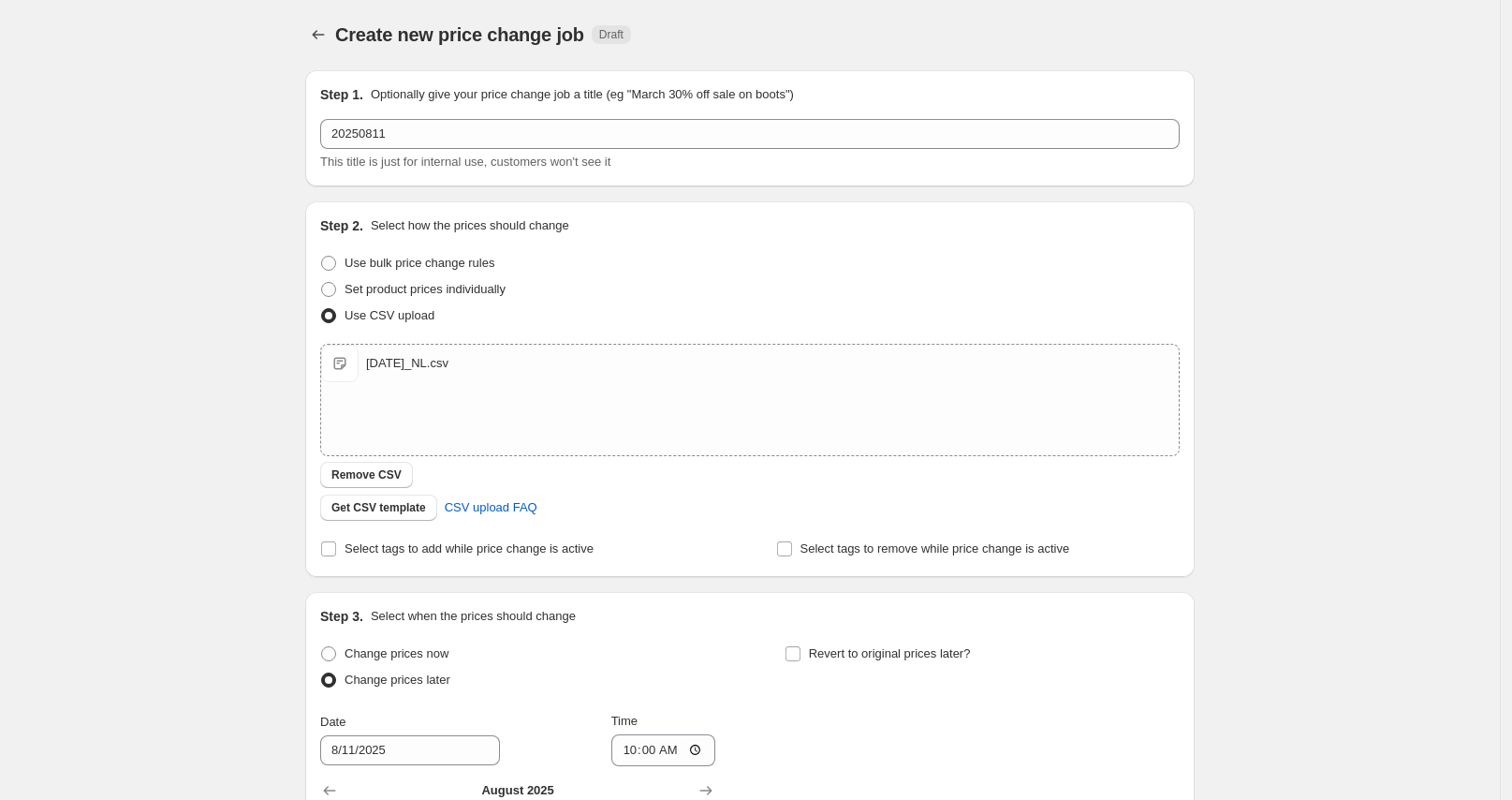 scroll, scrollTop: 417, scrollLeft: 0, axis: vertical 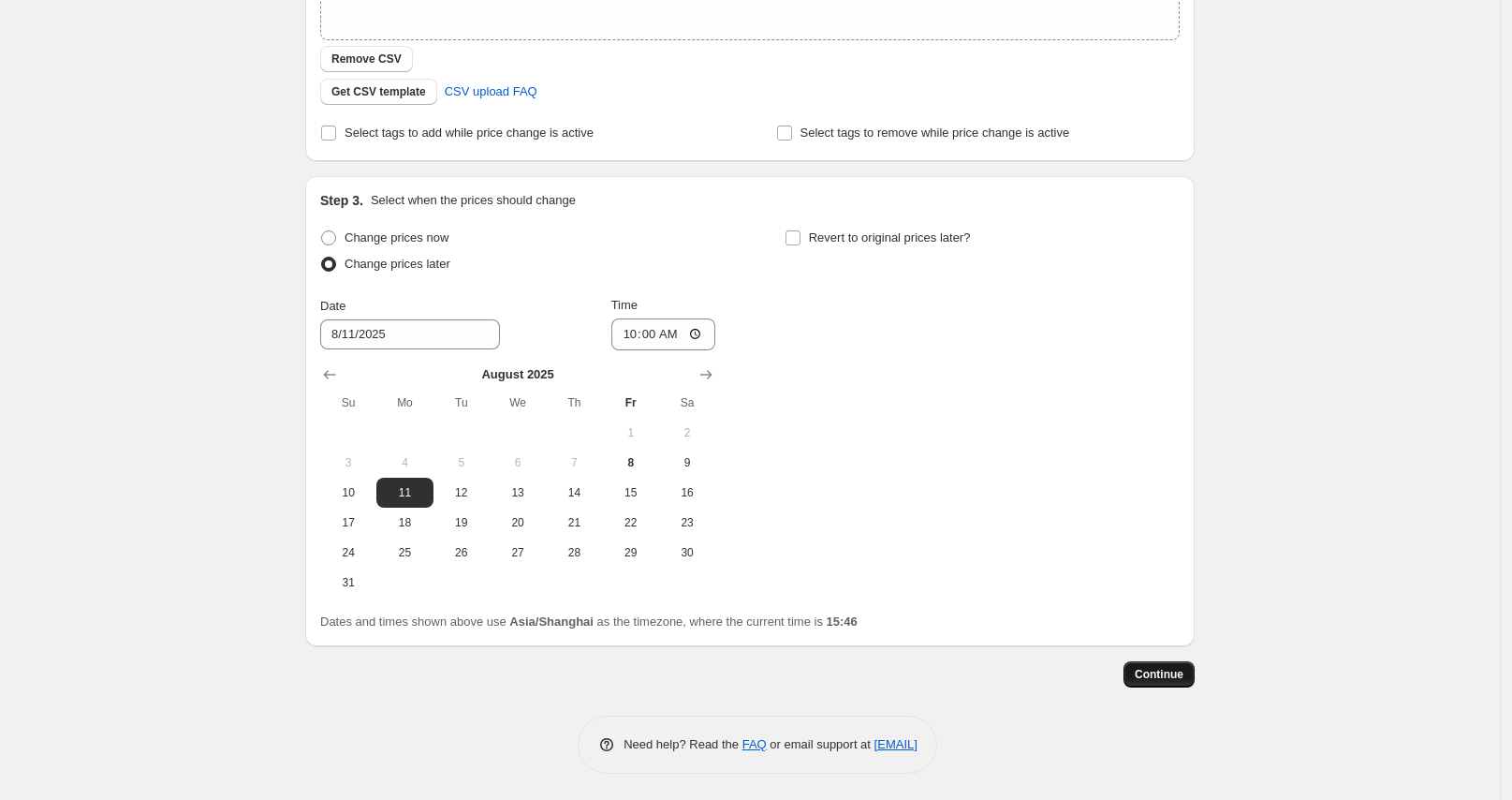 click on "Continue" at bounding box center (1159, 674) 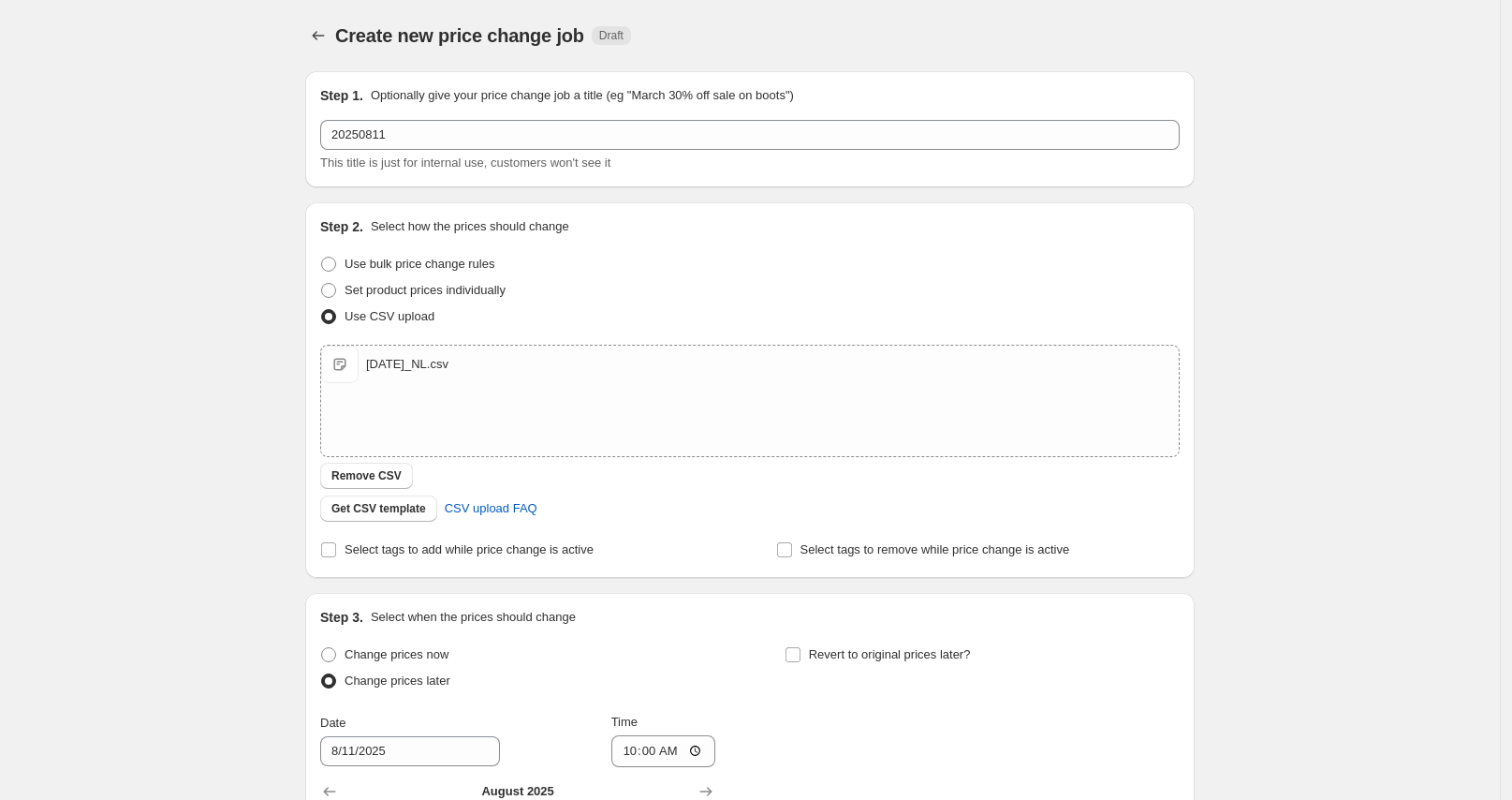 scroll, scrollTop: 417, scrollLeft: 0, axis: vertical 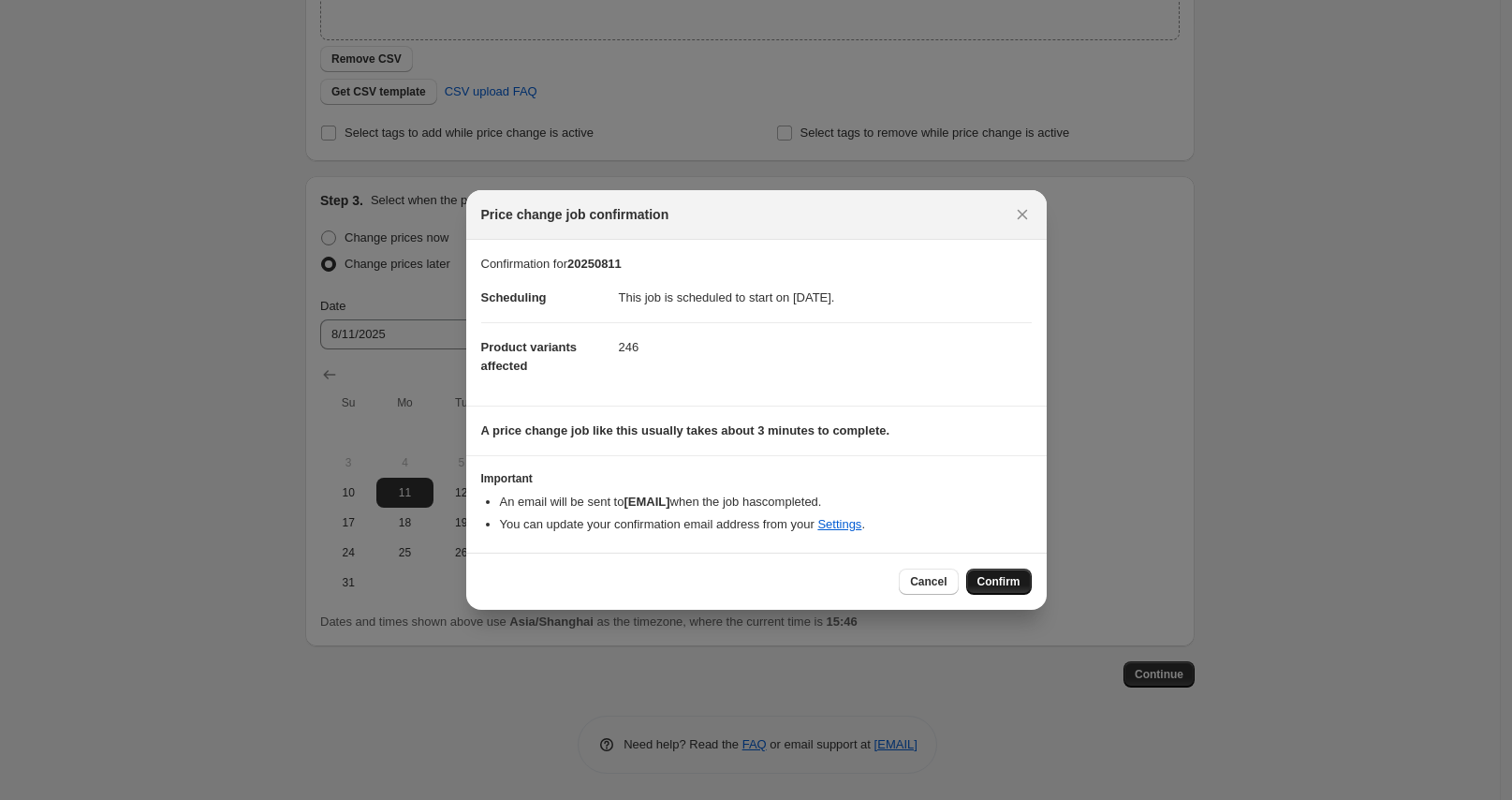 click on "Confirm" at bounding box center (999, 582) 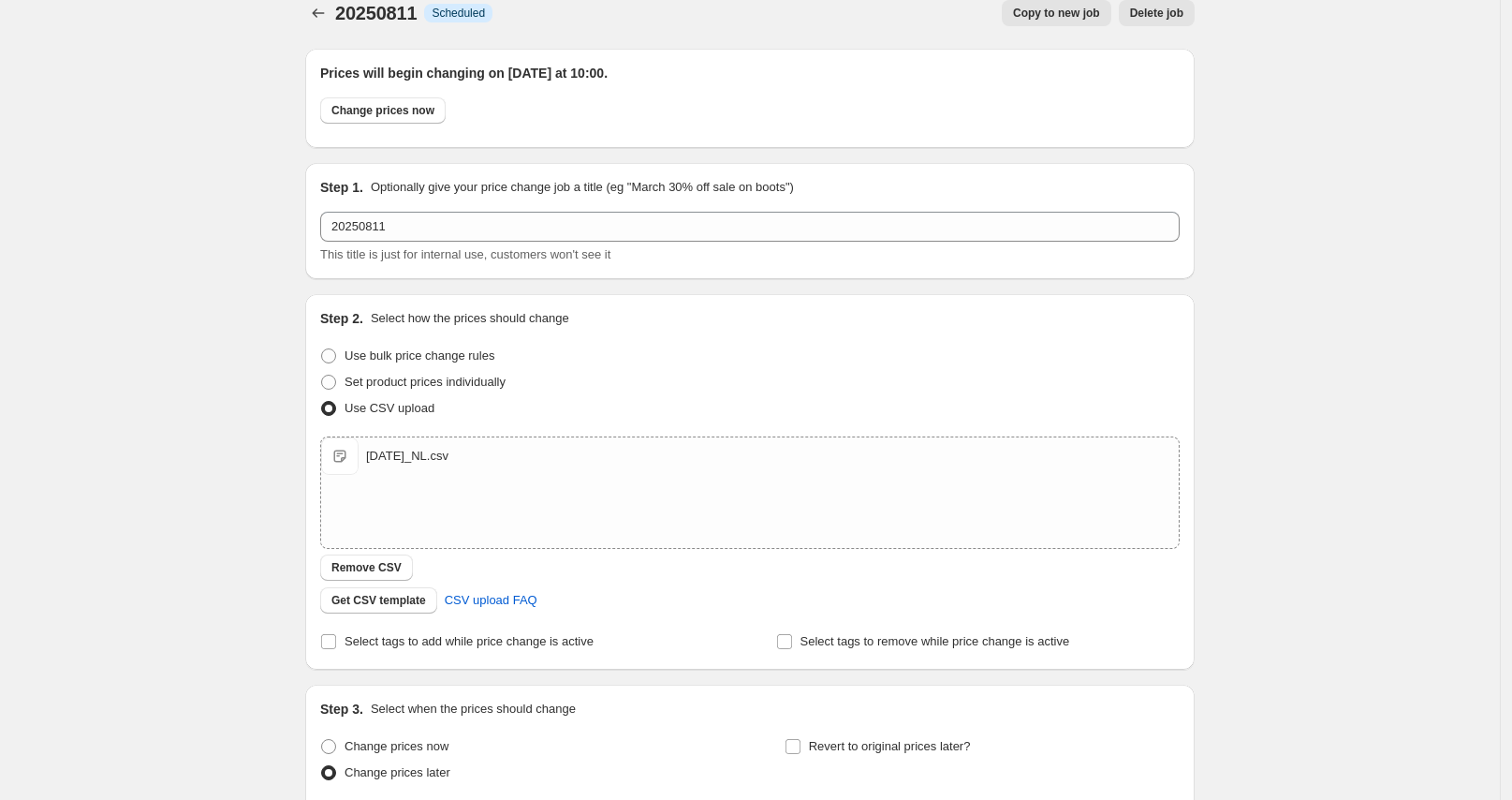 scroll, scrollTop: 0, scrollLeft: 0, axis: both 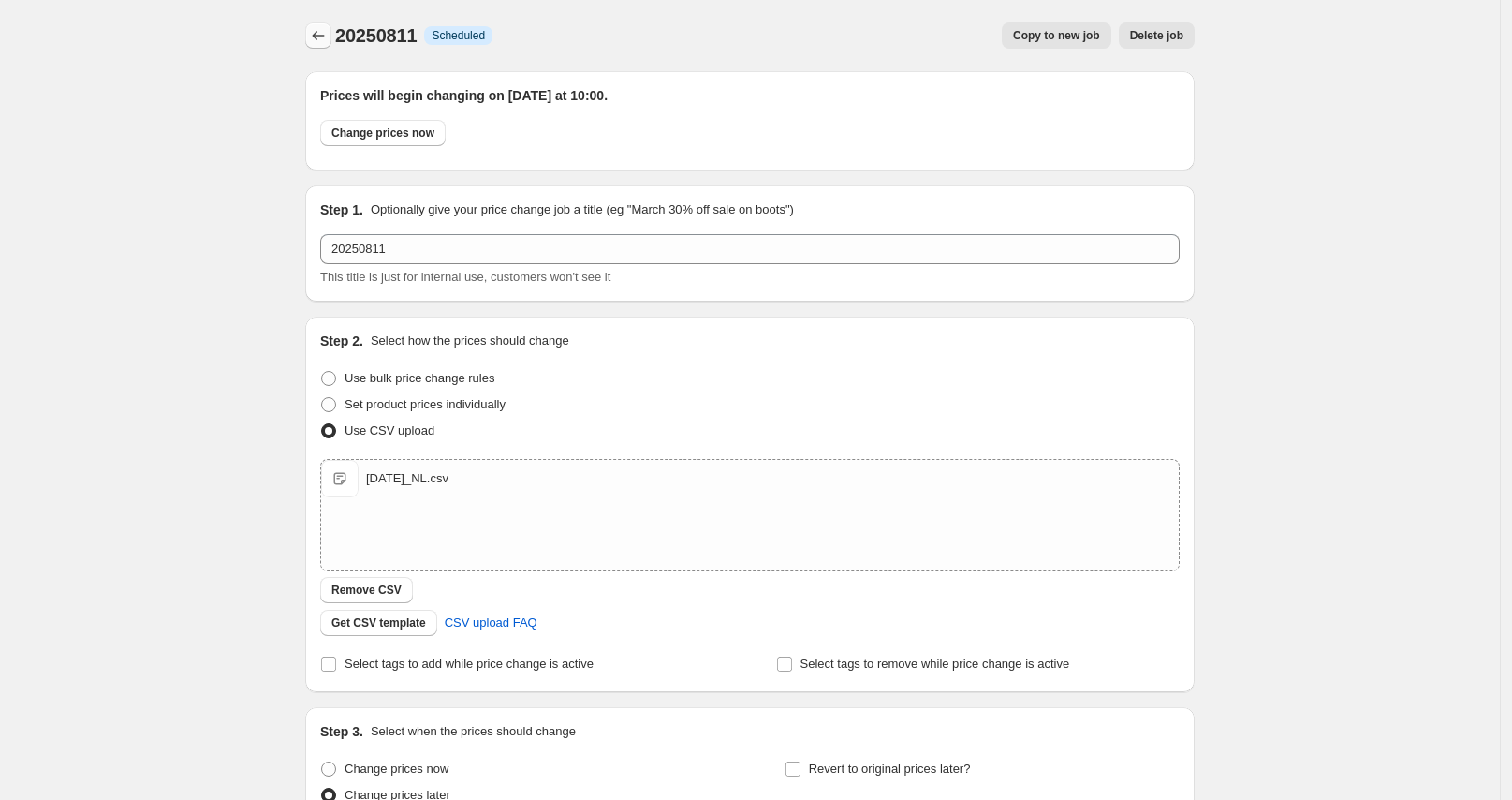click at bounding box center [318, 36] 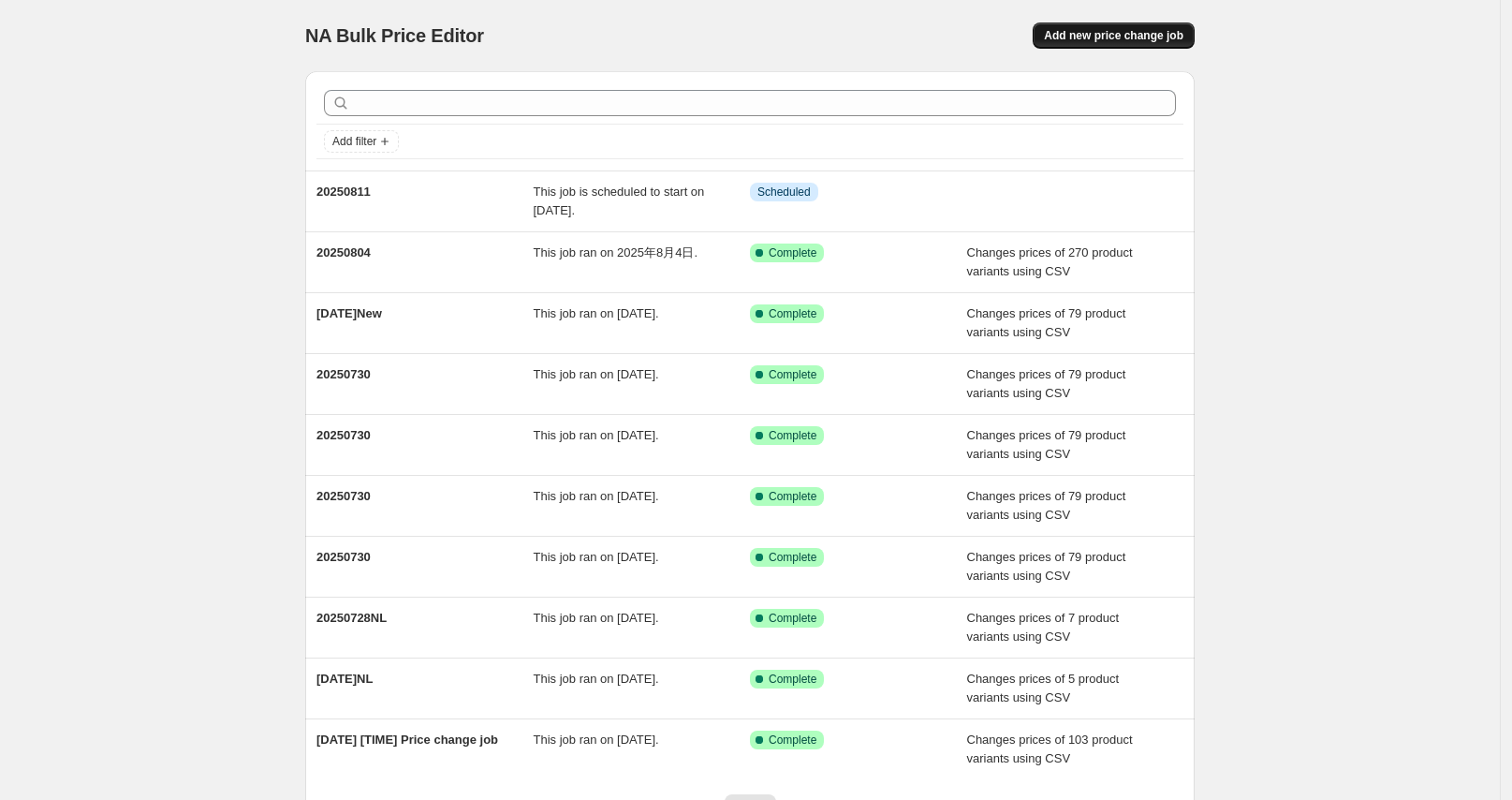 click on "Add new price change job" at bounding box center (1113, 36) 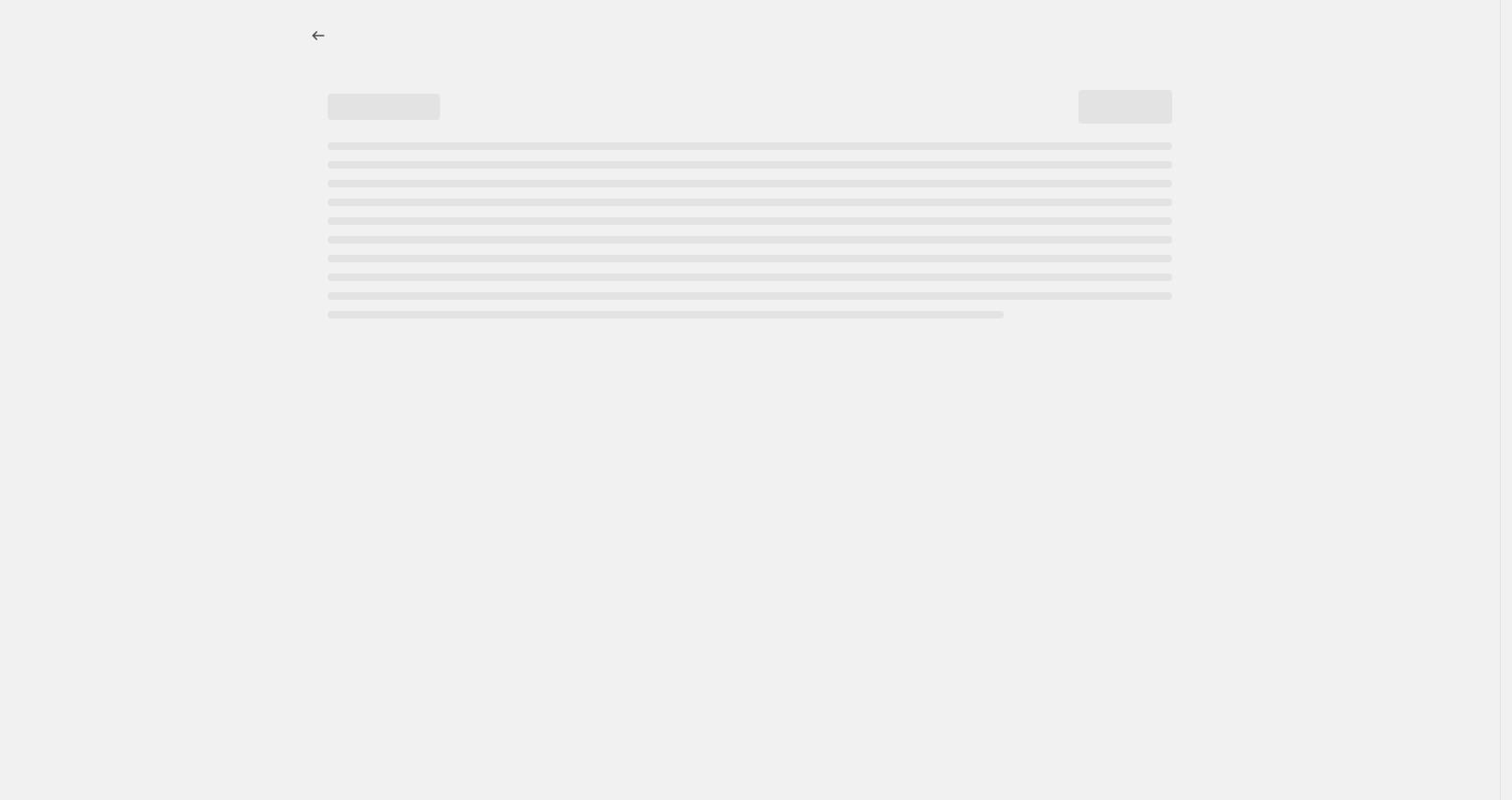 select on "percentage" 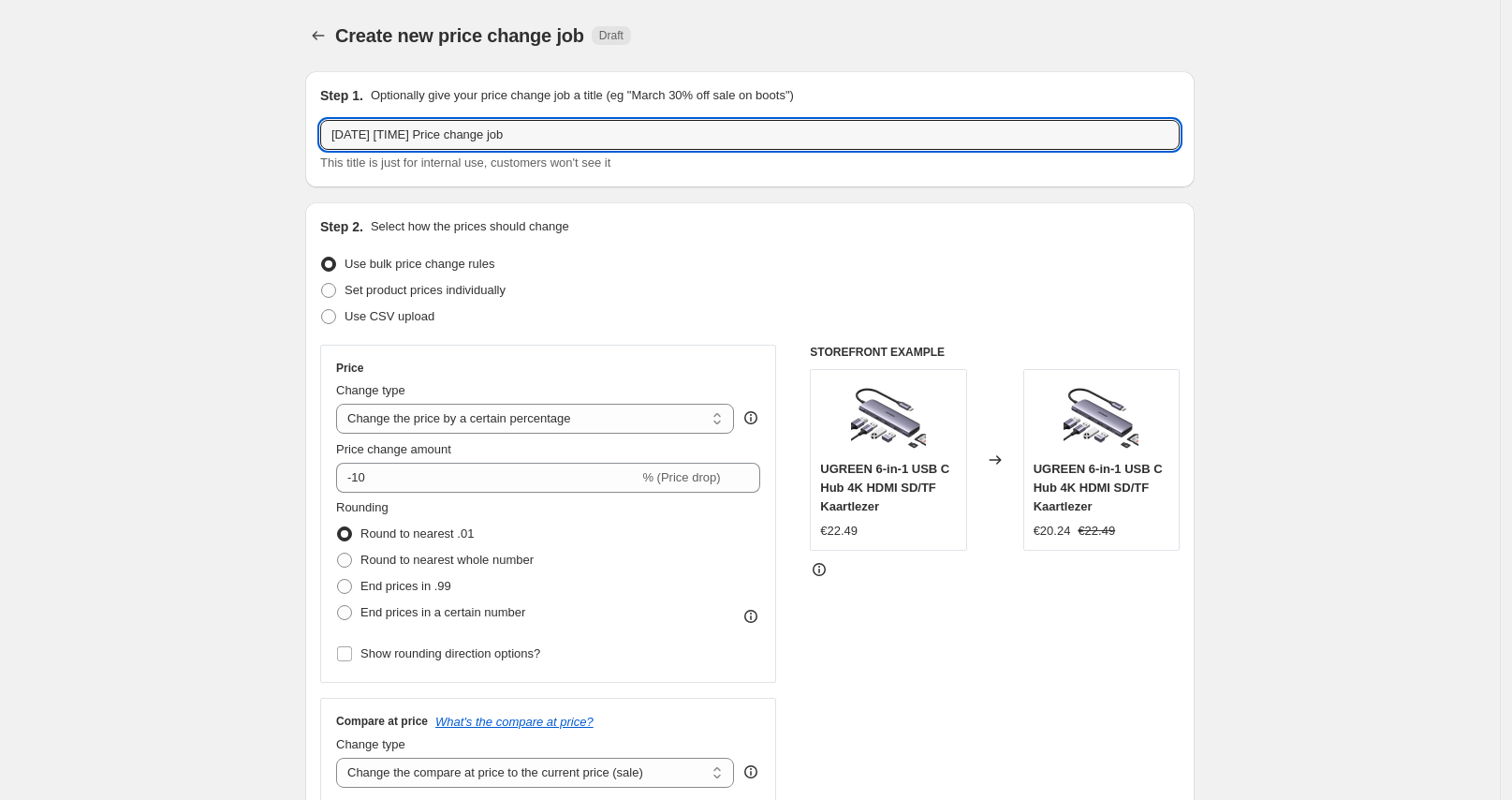 drag, startPoint x: 572, startPoint y: 131, endPoint x: 257, endPoint y: 142, distance: 315.192 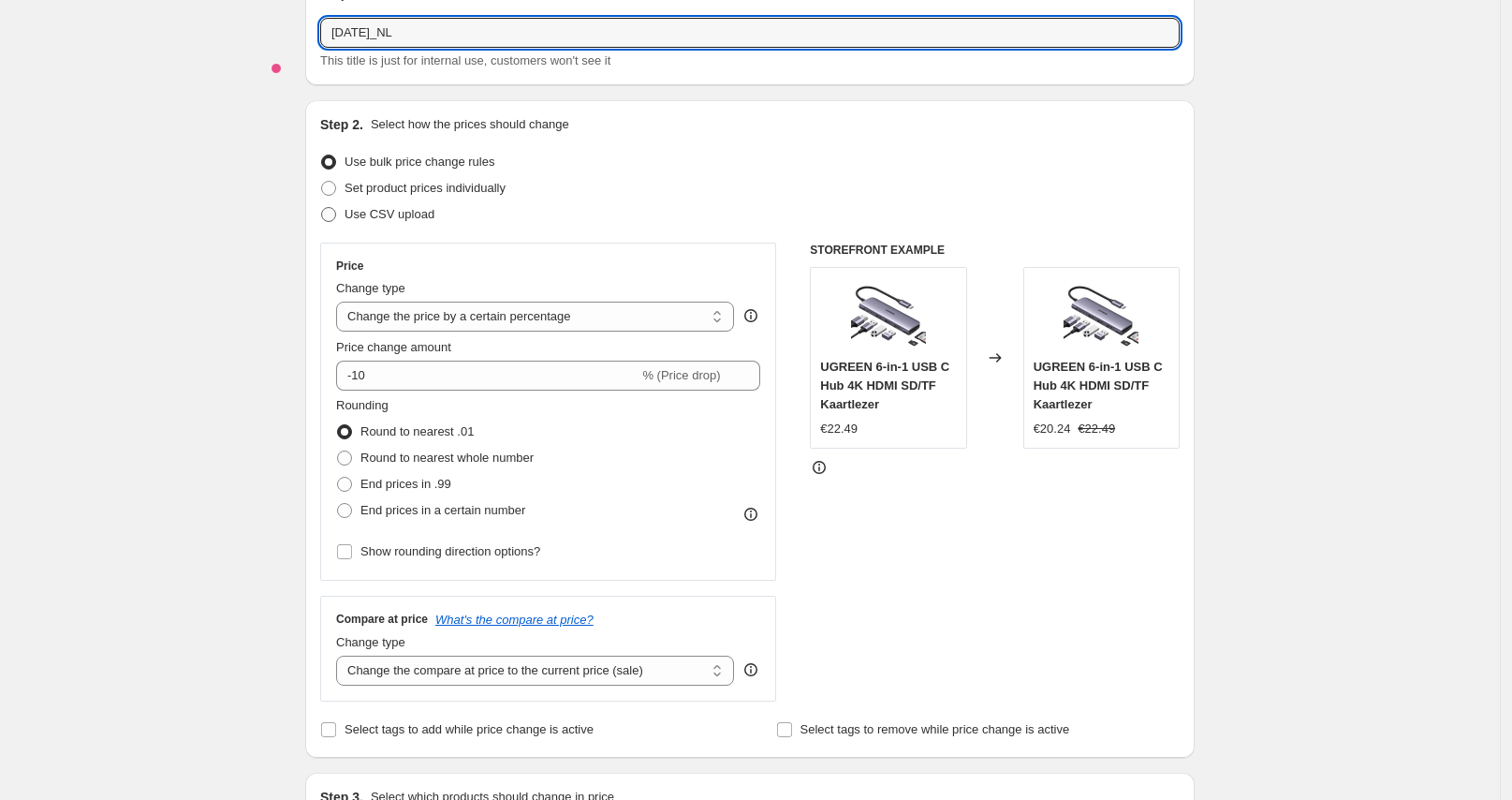 type on "[DATE]_NL" 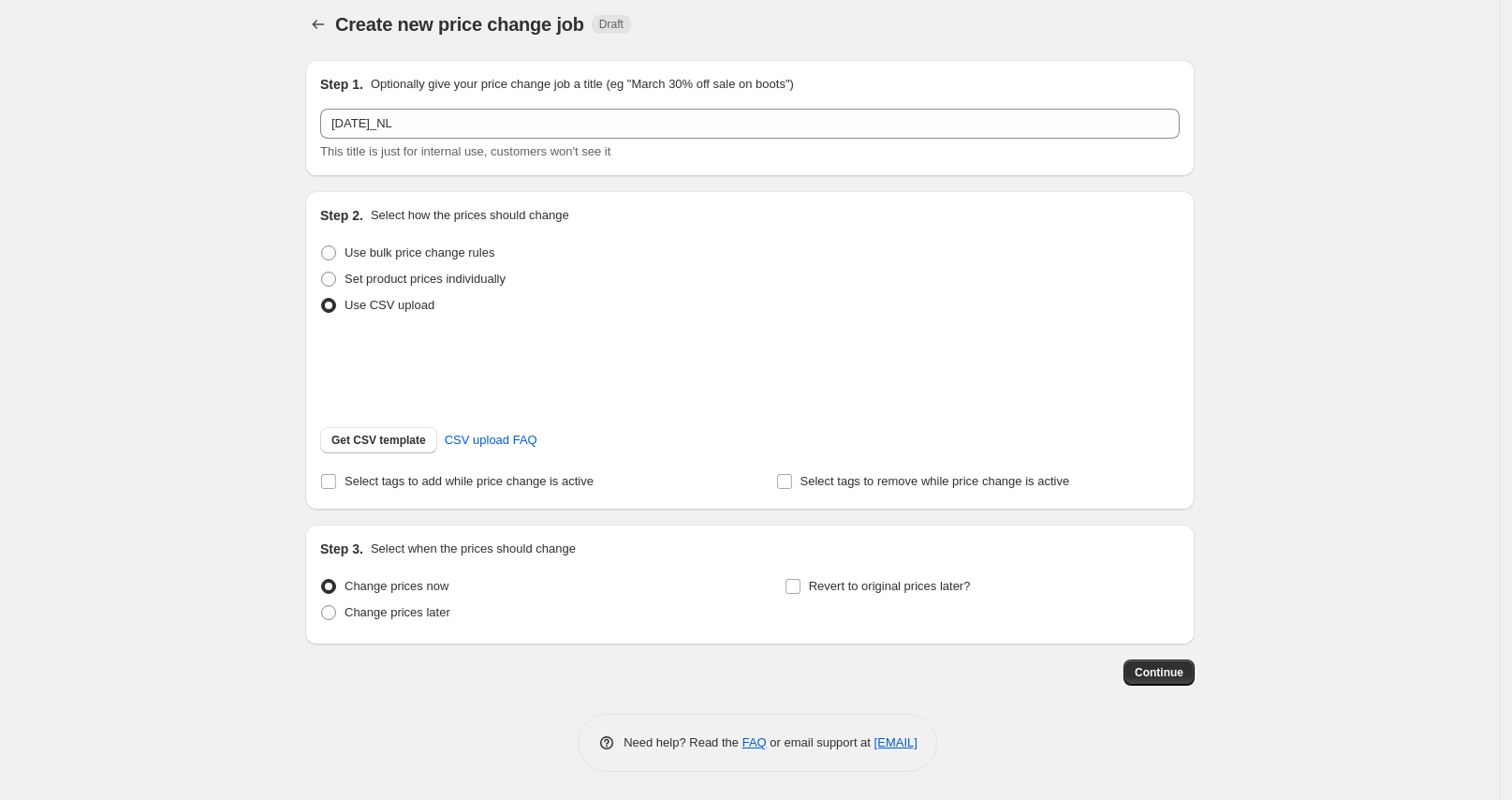 scroll, scrollTop: 35, scrollLeft: 0, axis: vertical 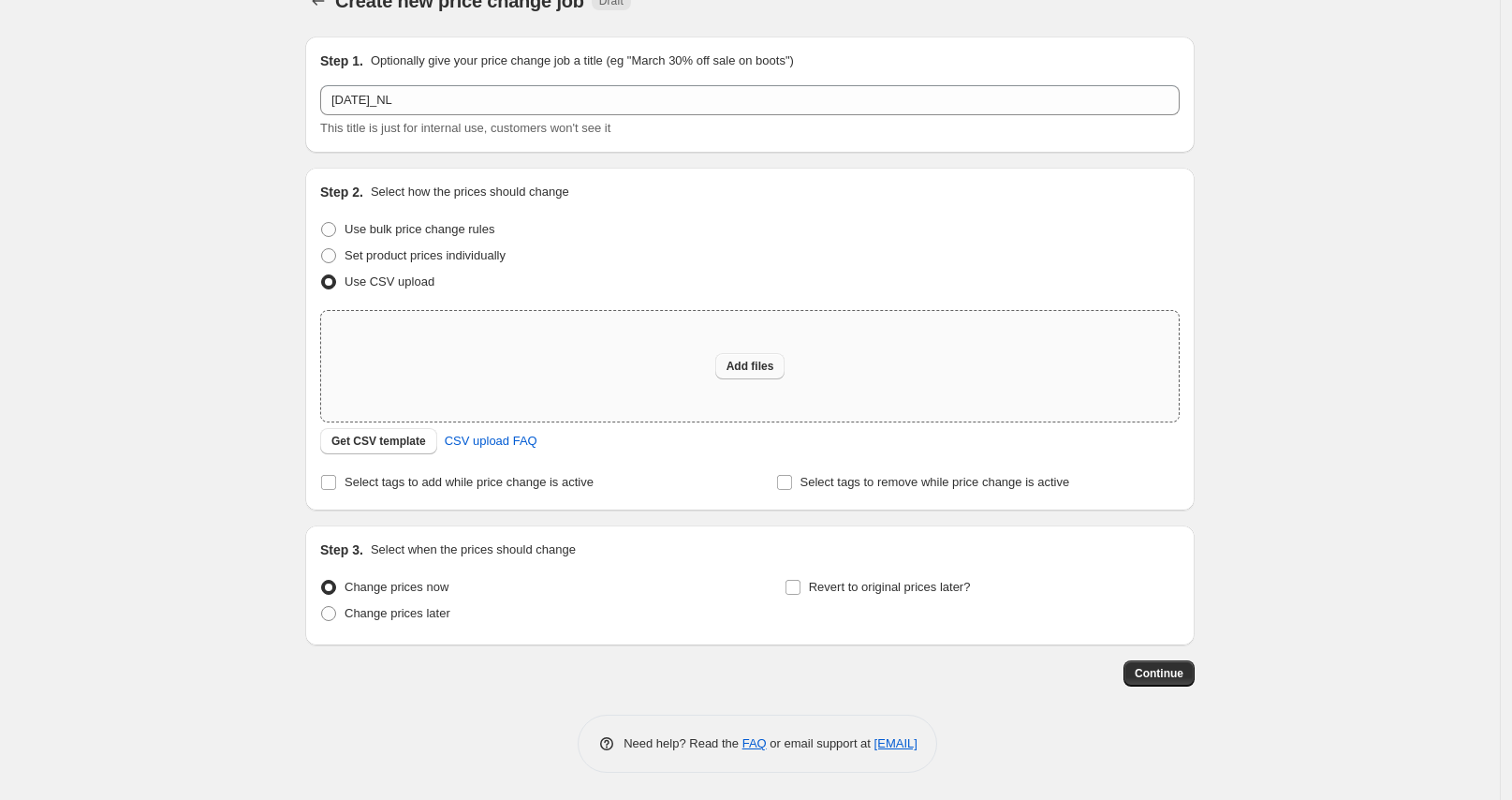 click on "Add files" at bounding box center (750, 366) 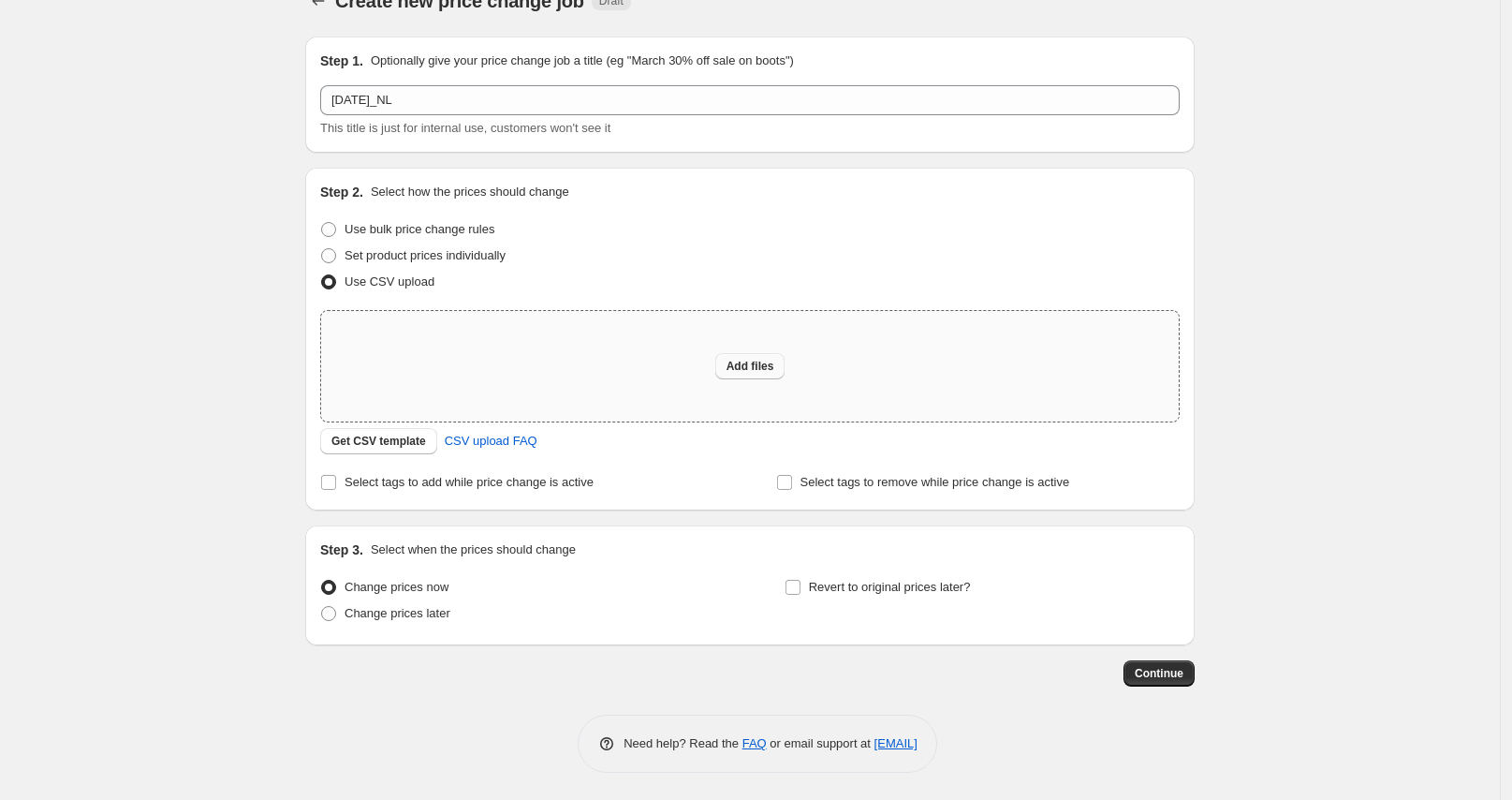 type on "C:\fakepath\[DATE]_NL.csv" 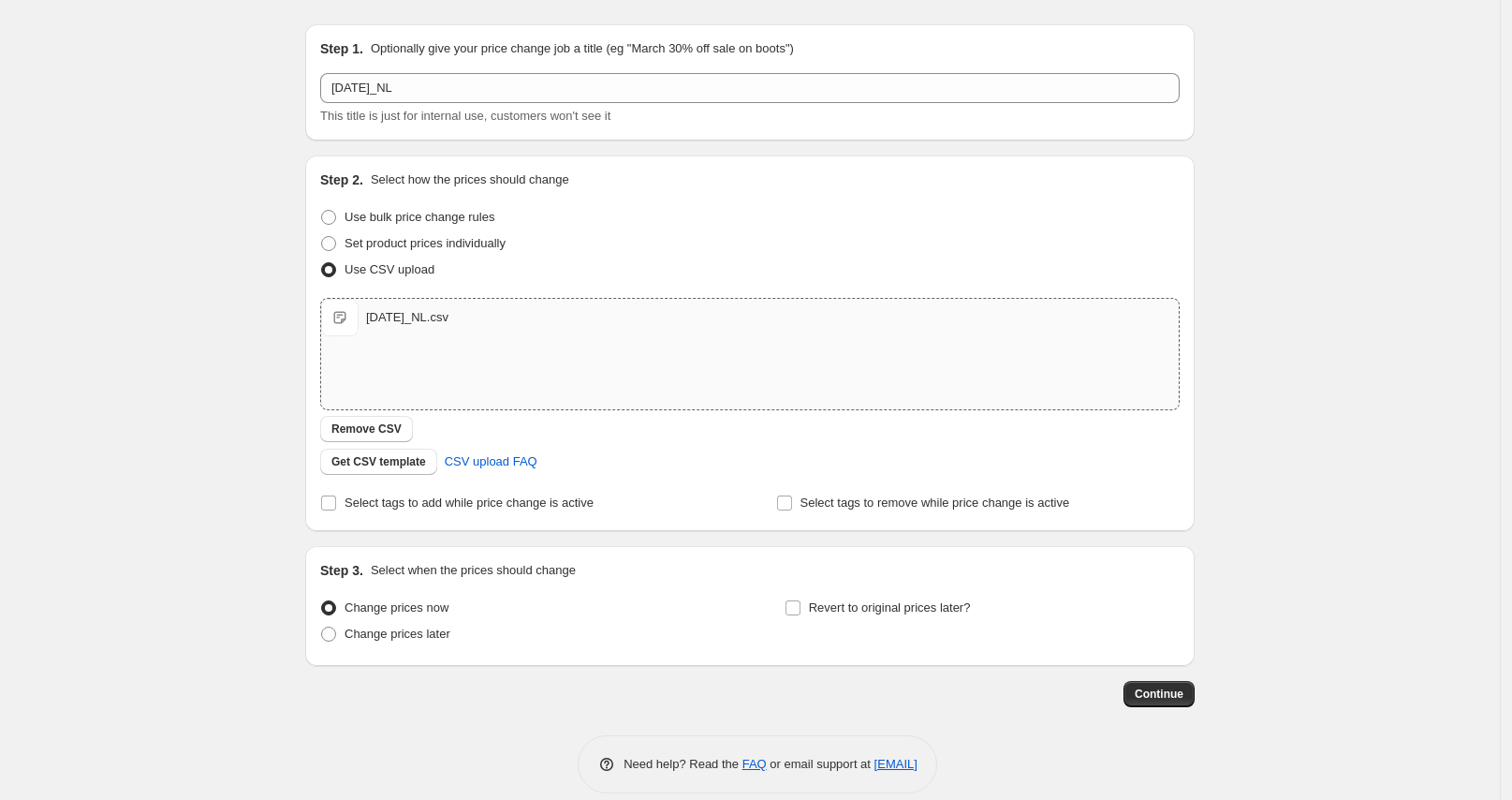 scroll, scrollTop: 49, scrollLeft: 0, axis: vertical 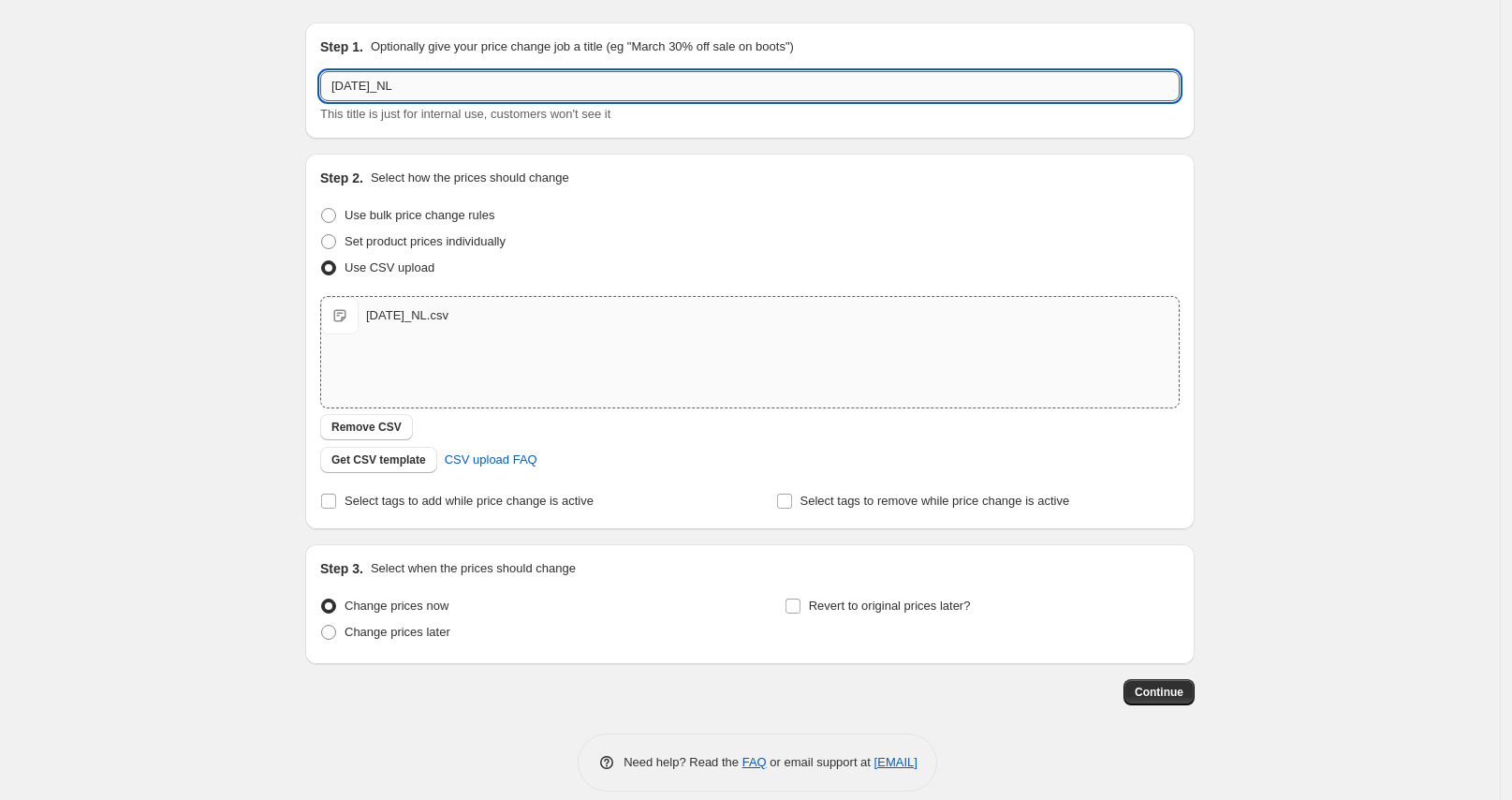 click on "[DATE]_NL" at bounding box center (750, 86) 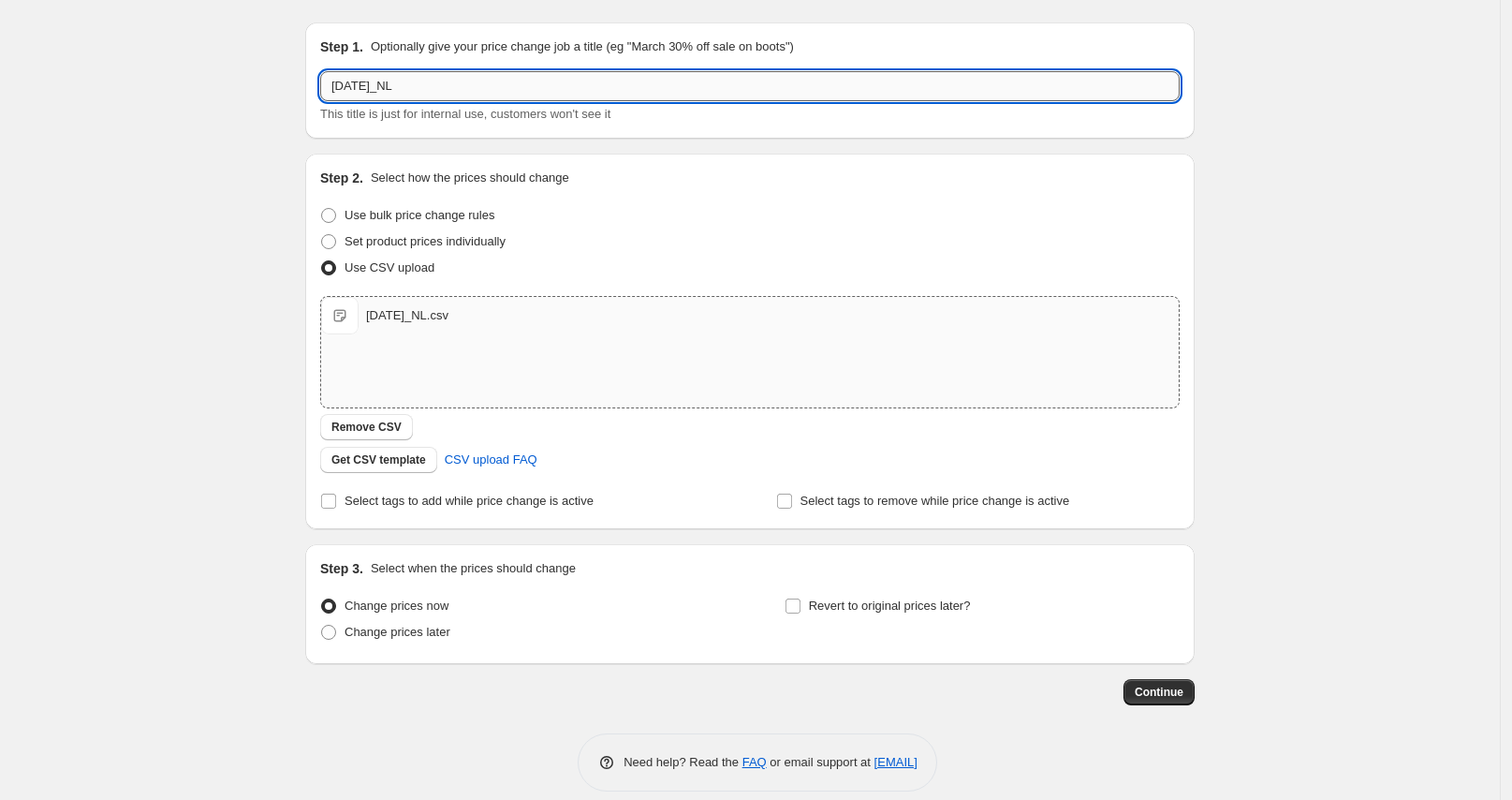 click on "[DATE]_NL" at bounding box center (750, 86) 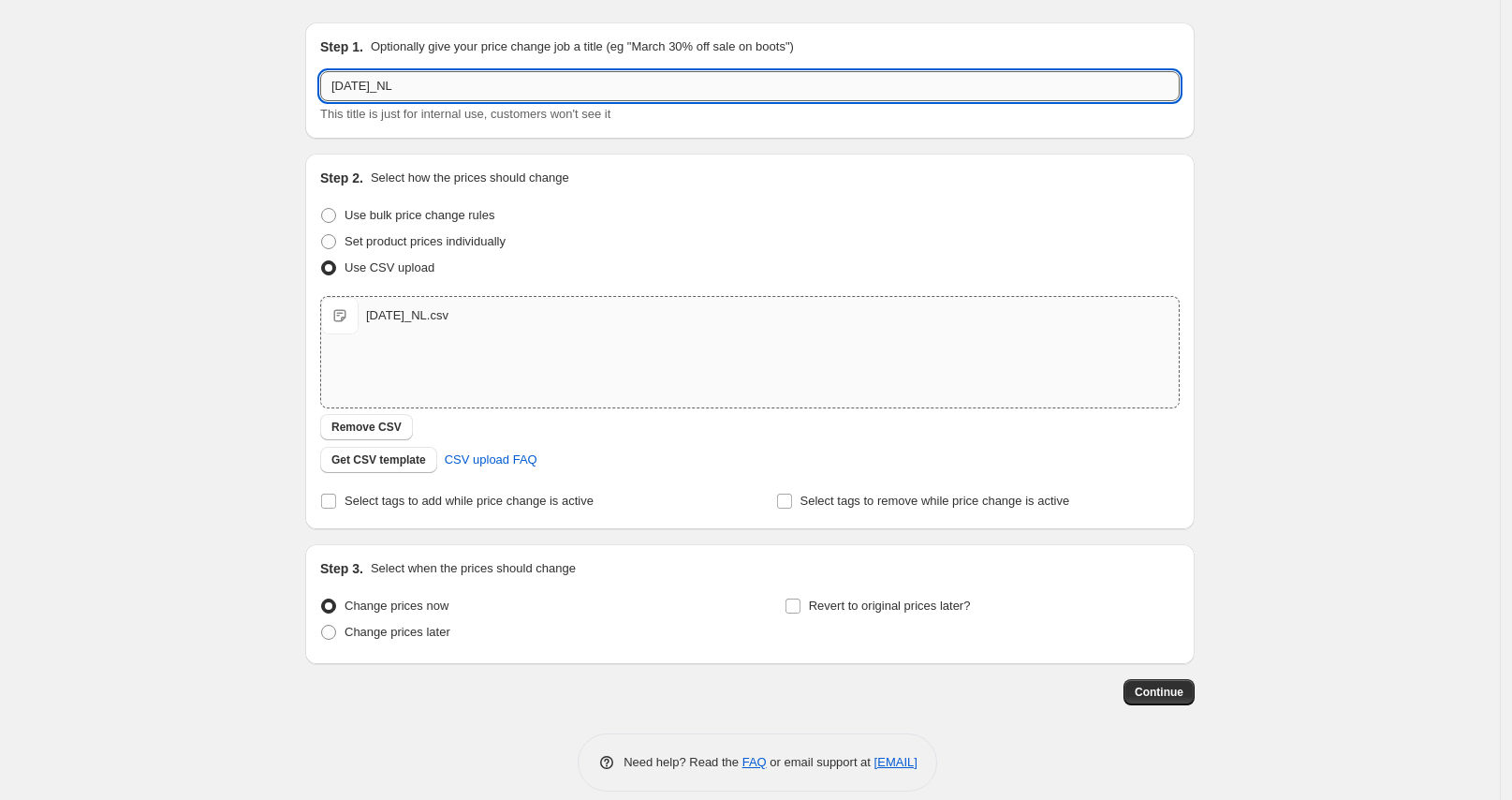 scroll, scrollTop: 67, scrollLeft: 0, axis: vertical 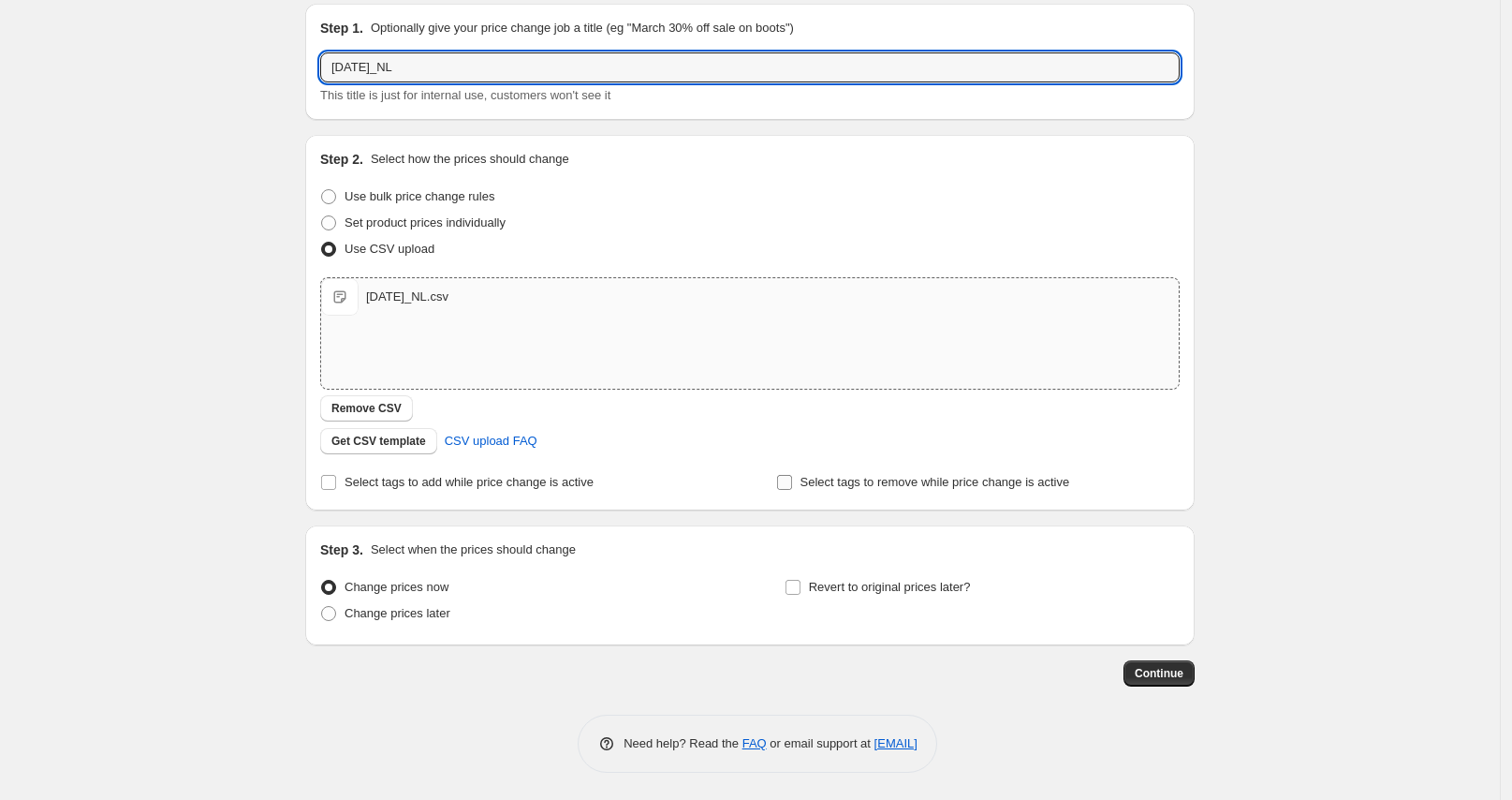 type on "[DATE]_NL" 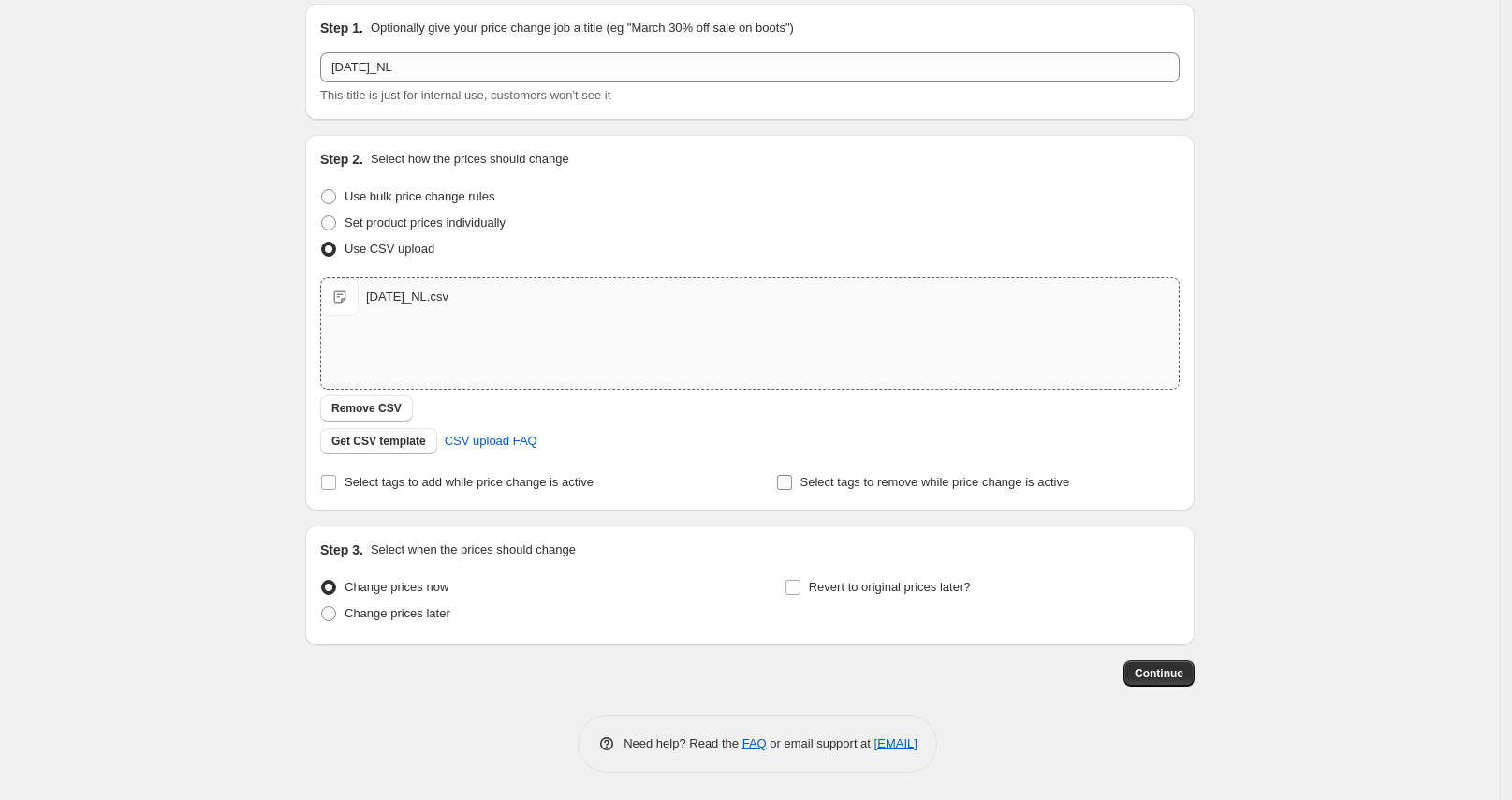 click on "Select tags to remove while price change is active" at bounding box center (785, 482) 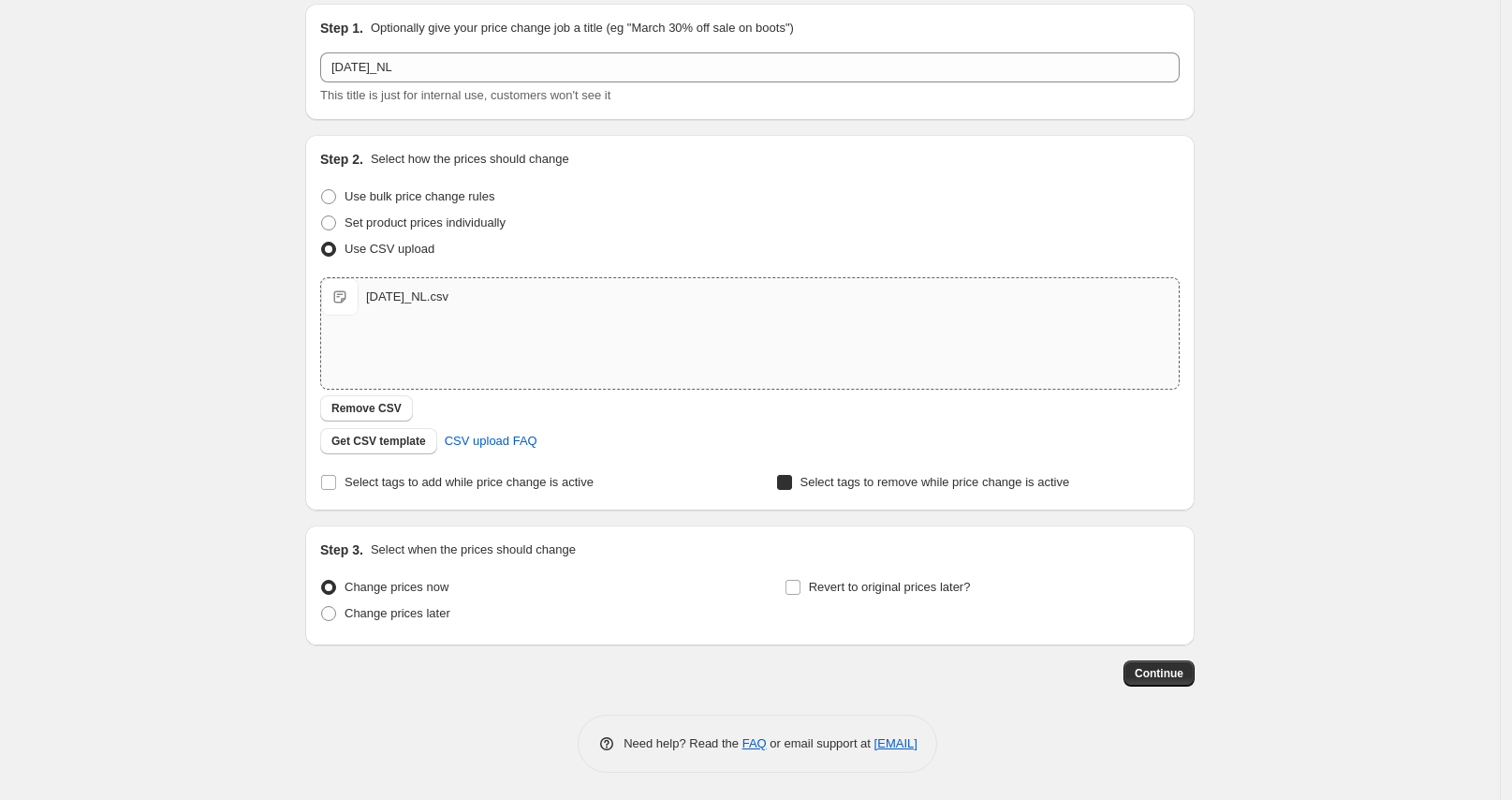 checkbox on "true" 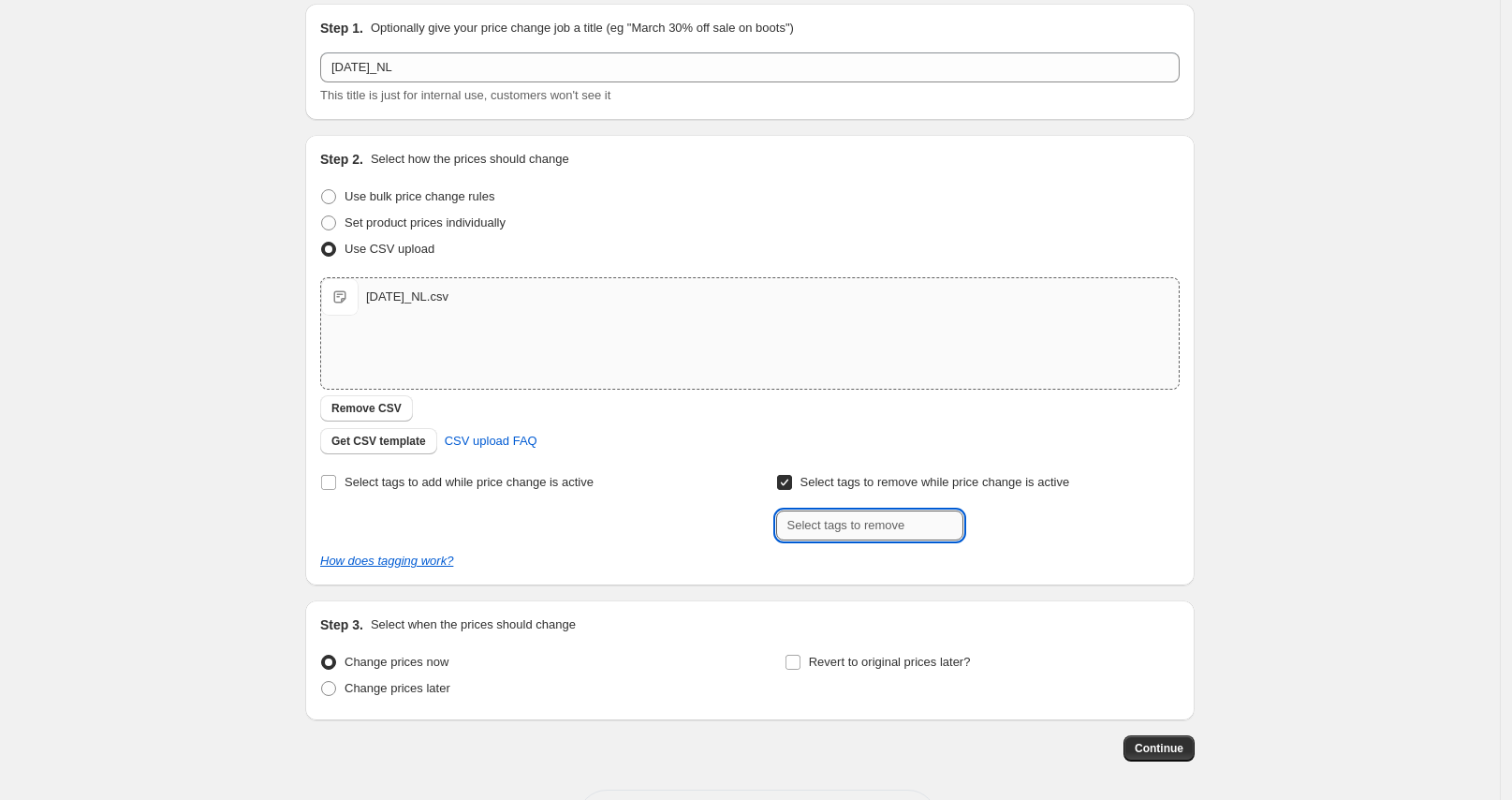 click at bounding box center (870, 526) 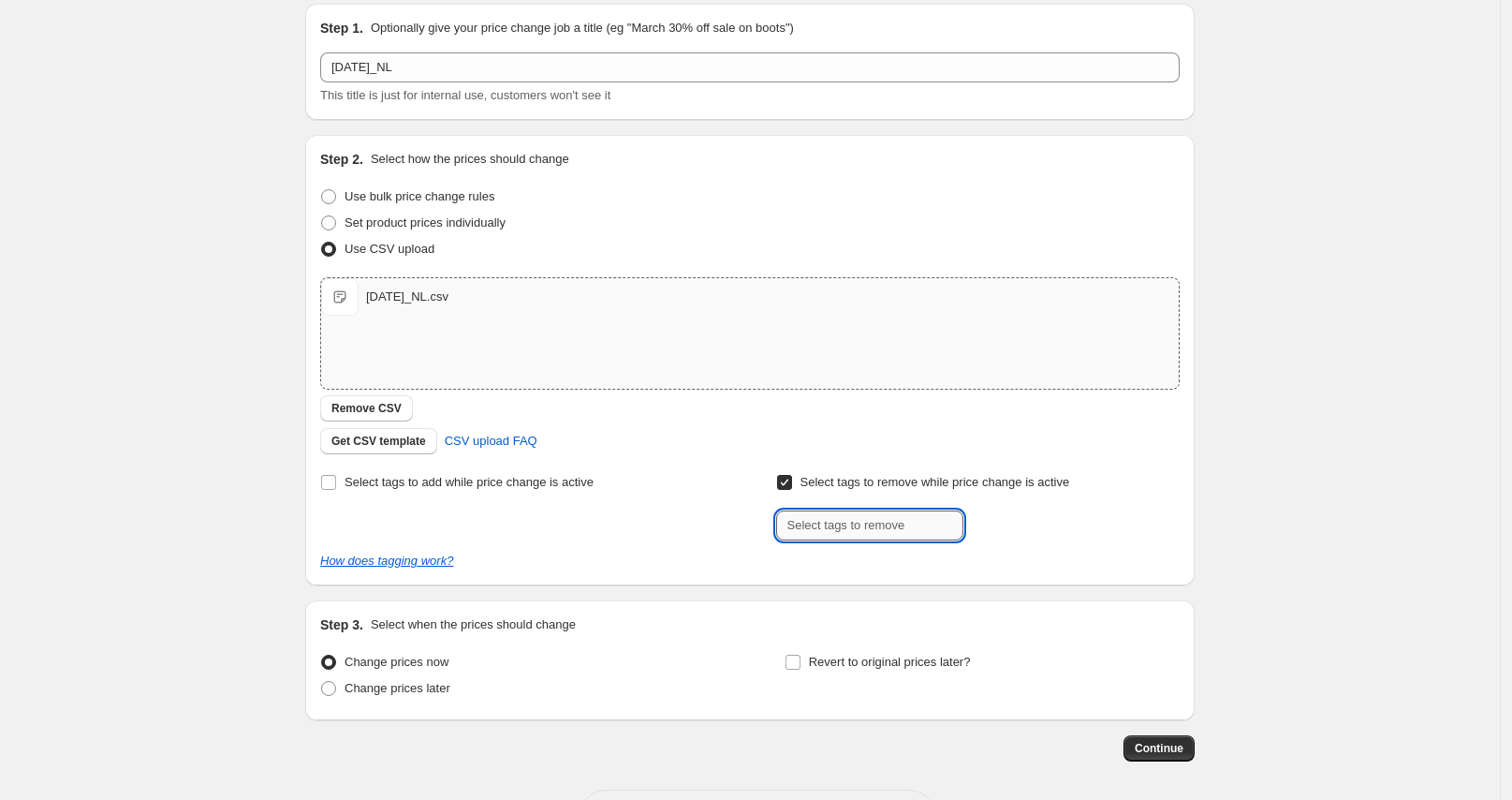 click at bounding box center (870, 526) 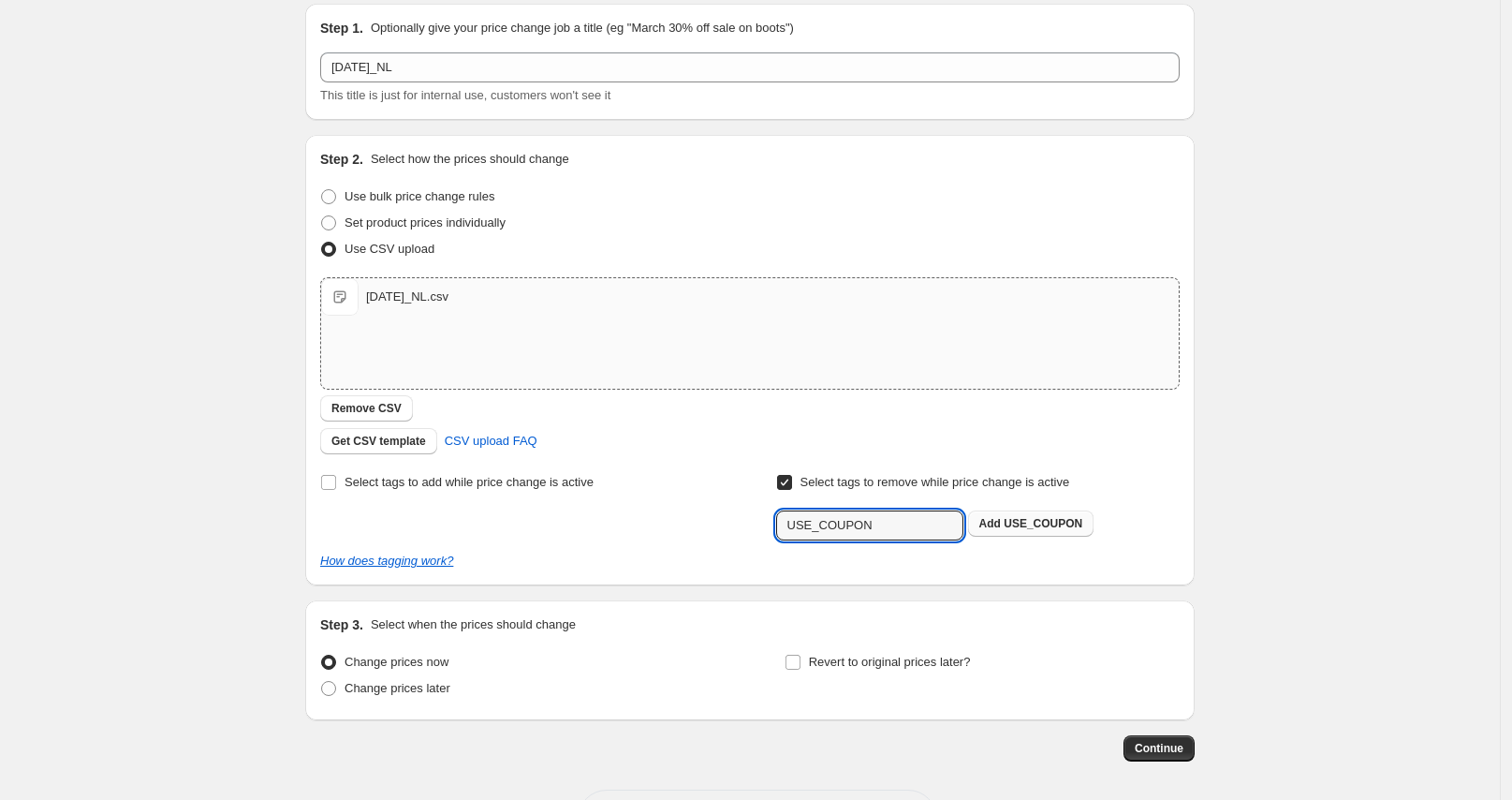 type on "USE_COUPON" 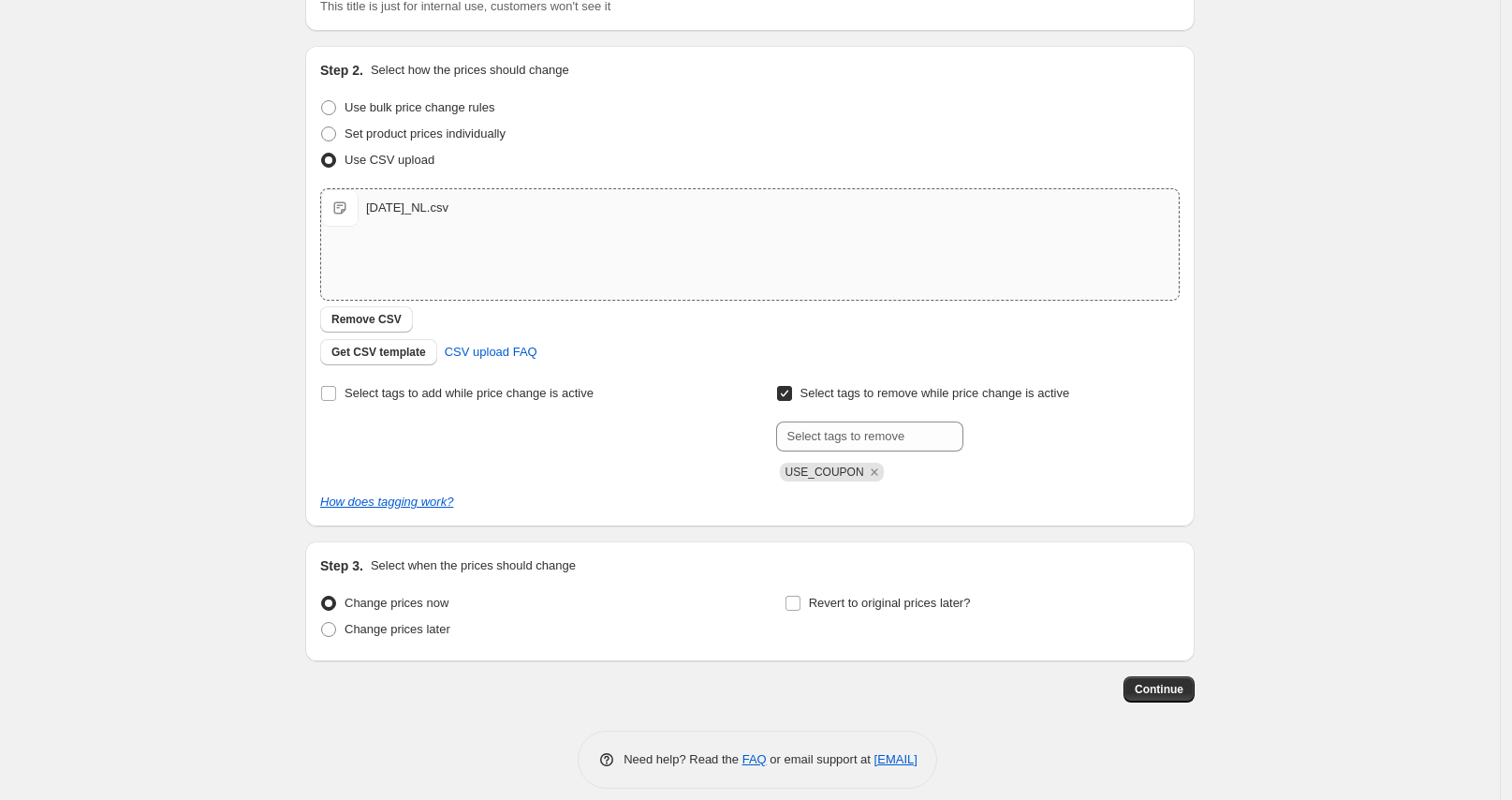 scroll, scrollTop: 172, scrollLeft: 0, axis: vertical 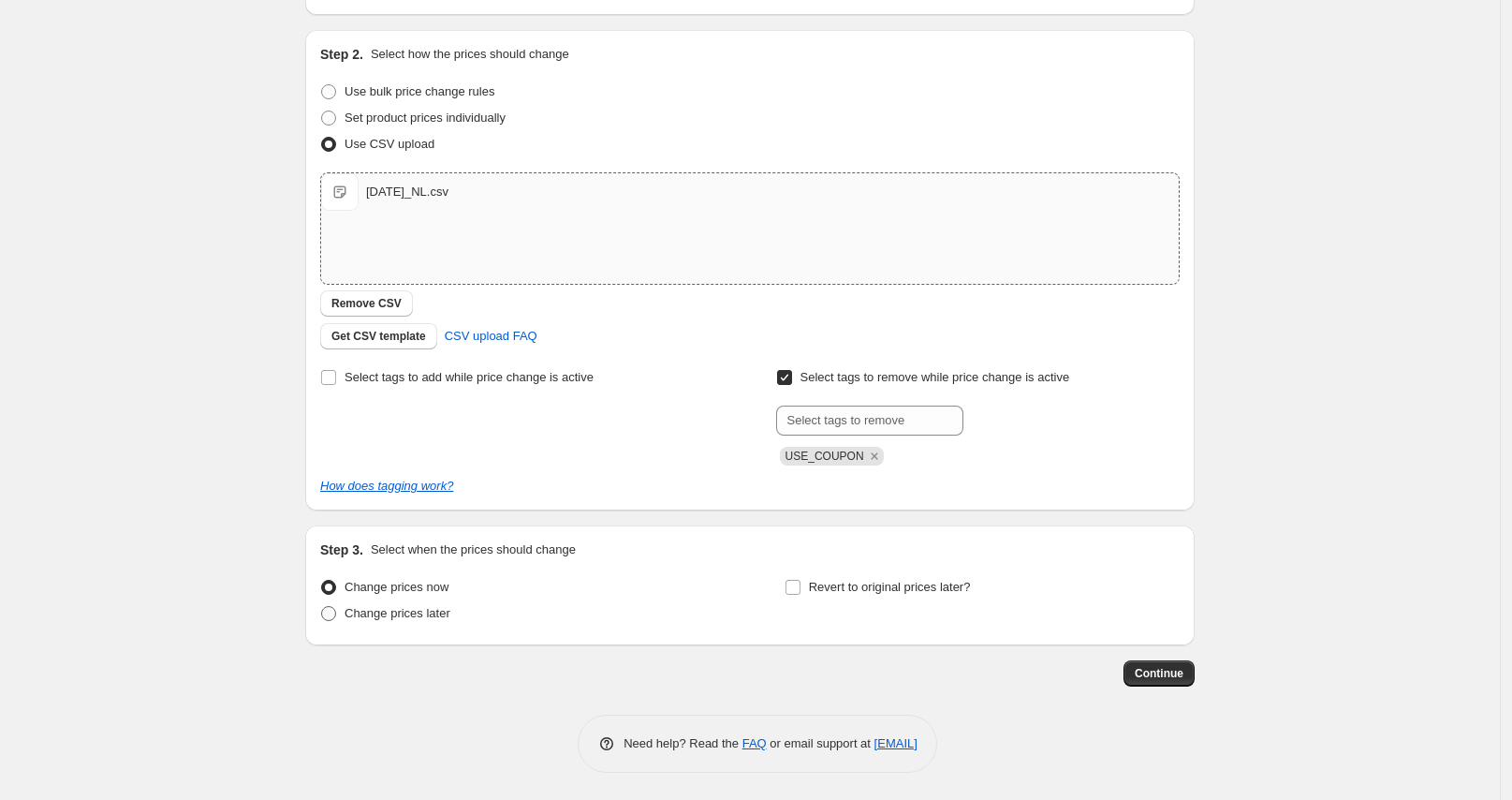 click on "Change prices later" at bounding box center [397, 613] 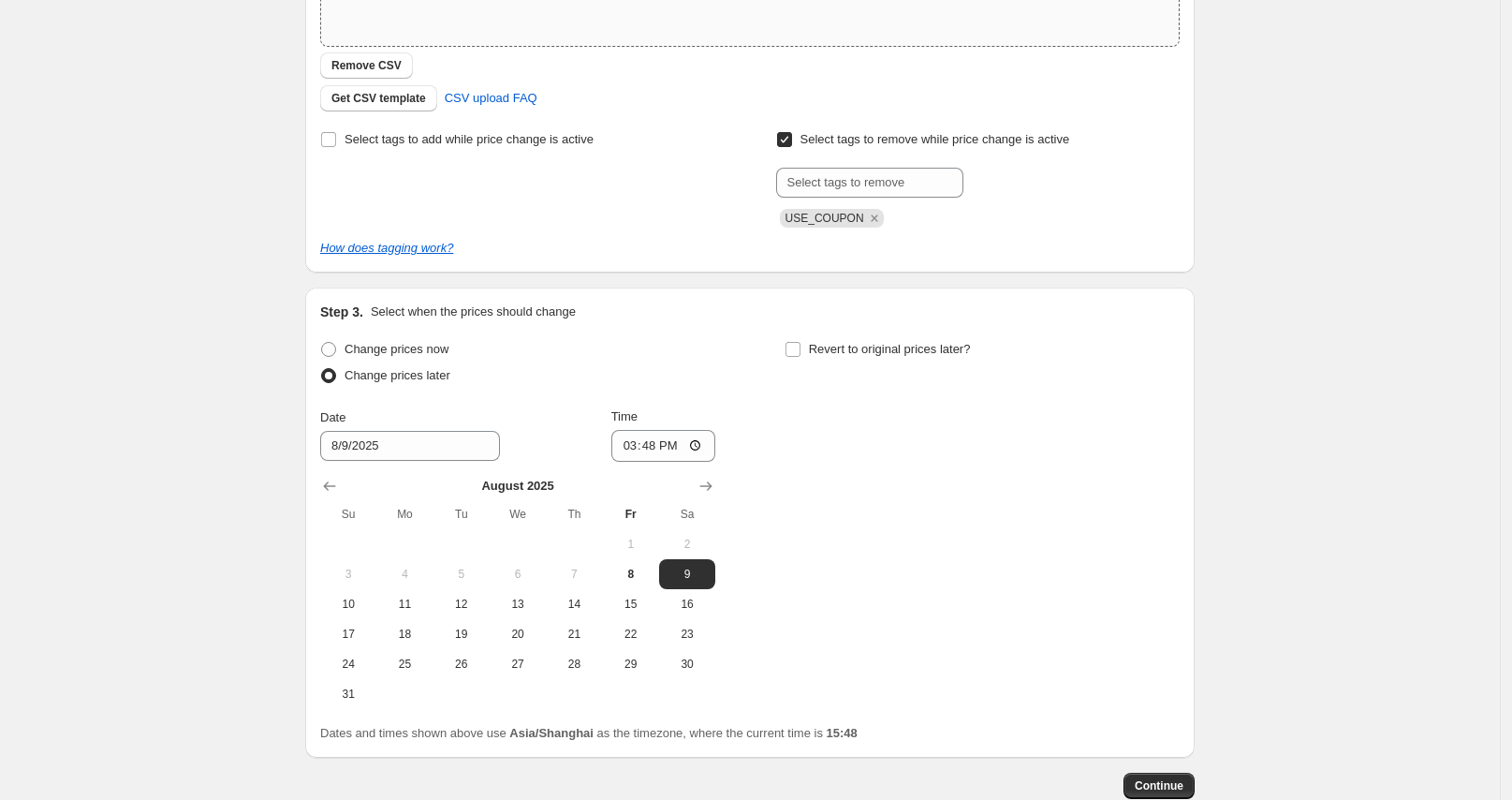 scroll, scrollTop: 413, scrollLeft: 0, axis: vertical 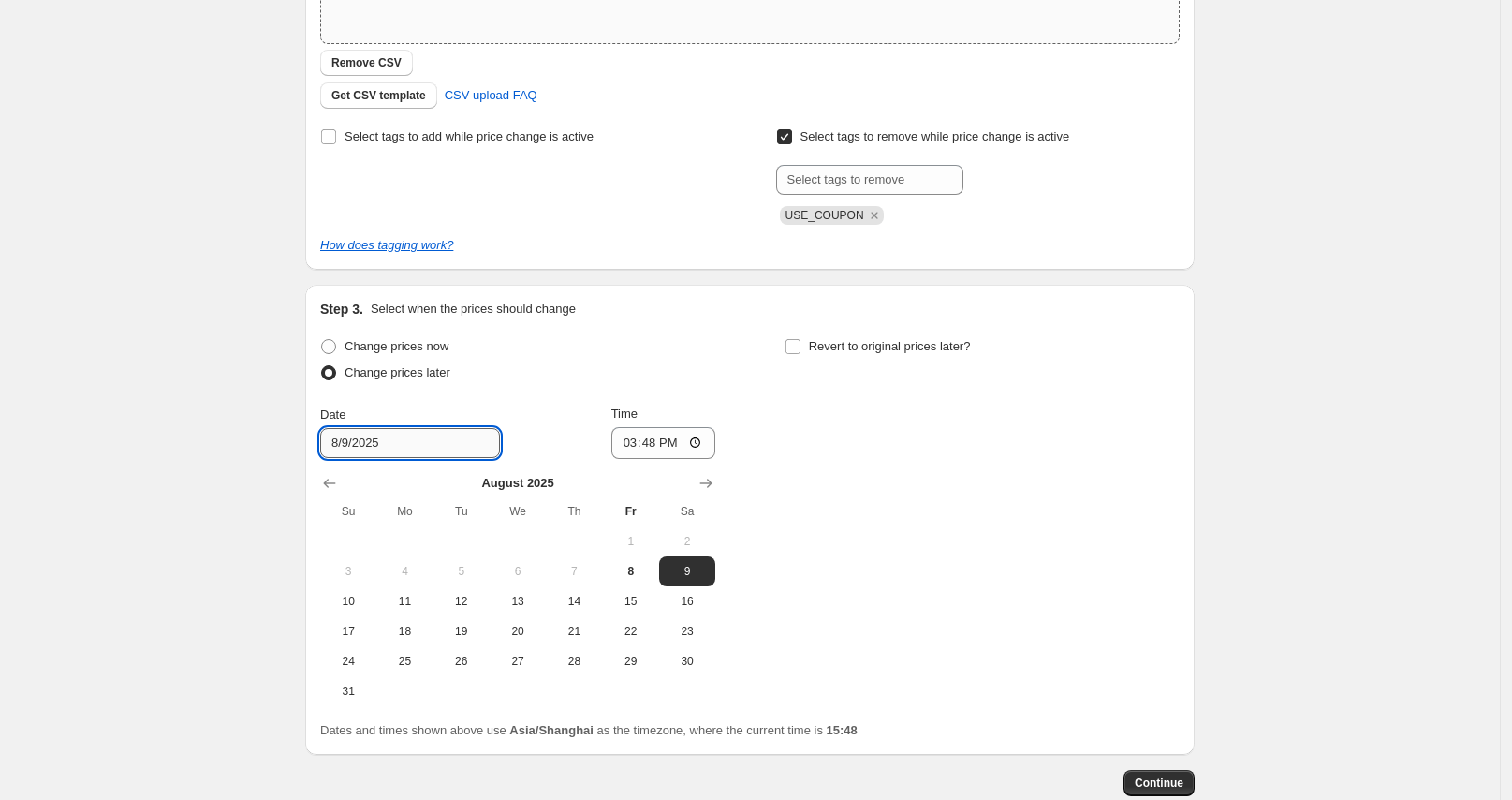 click on "8/9/2025" at bounding box center [410, 443] 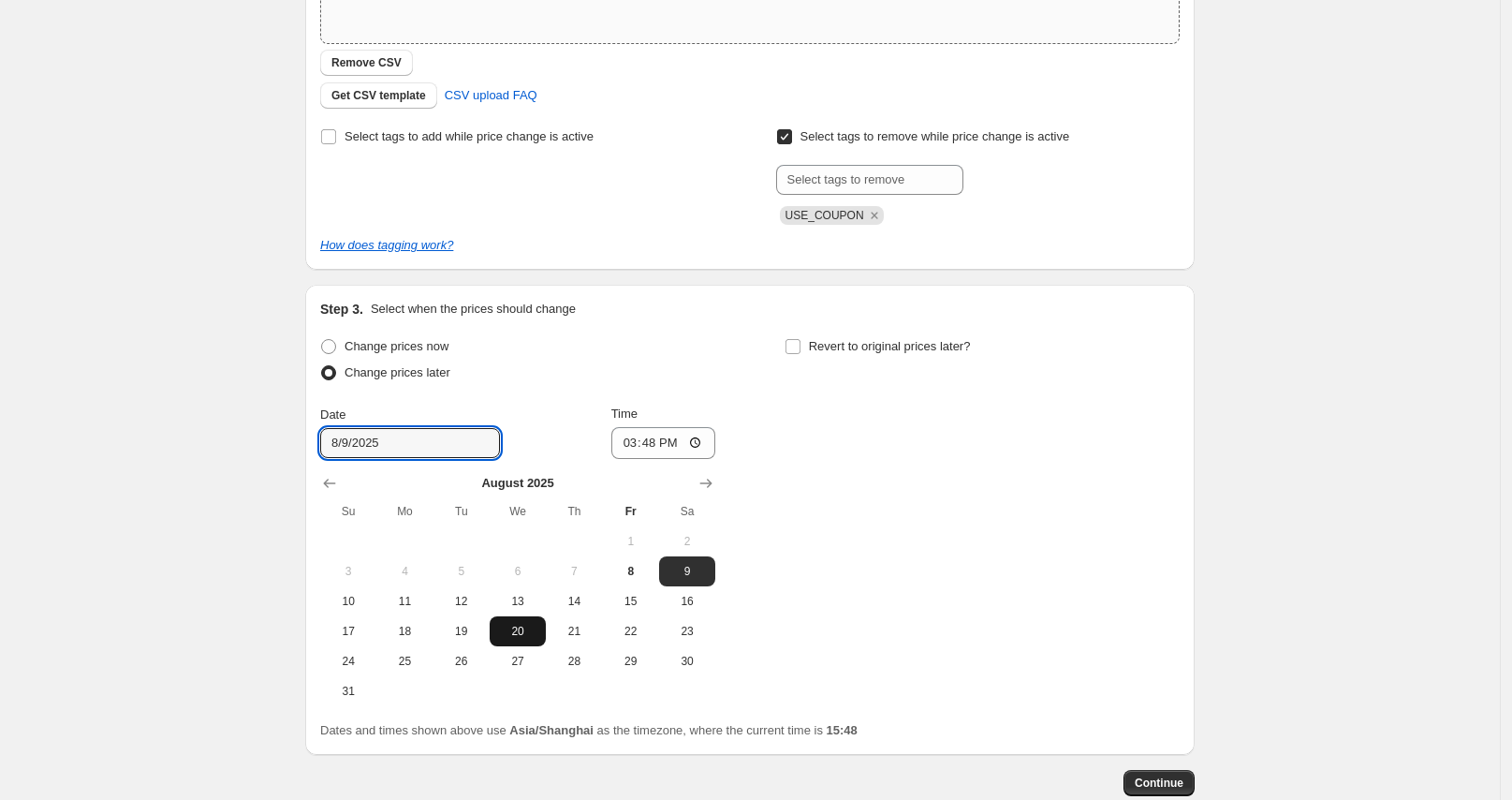 click on "20" at bounding box center [518, 631] 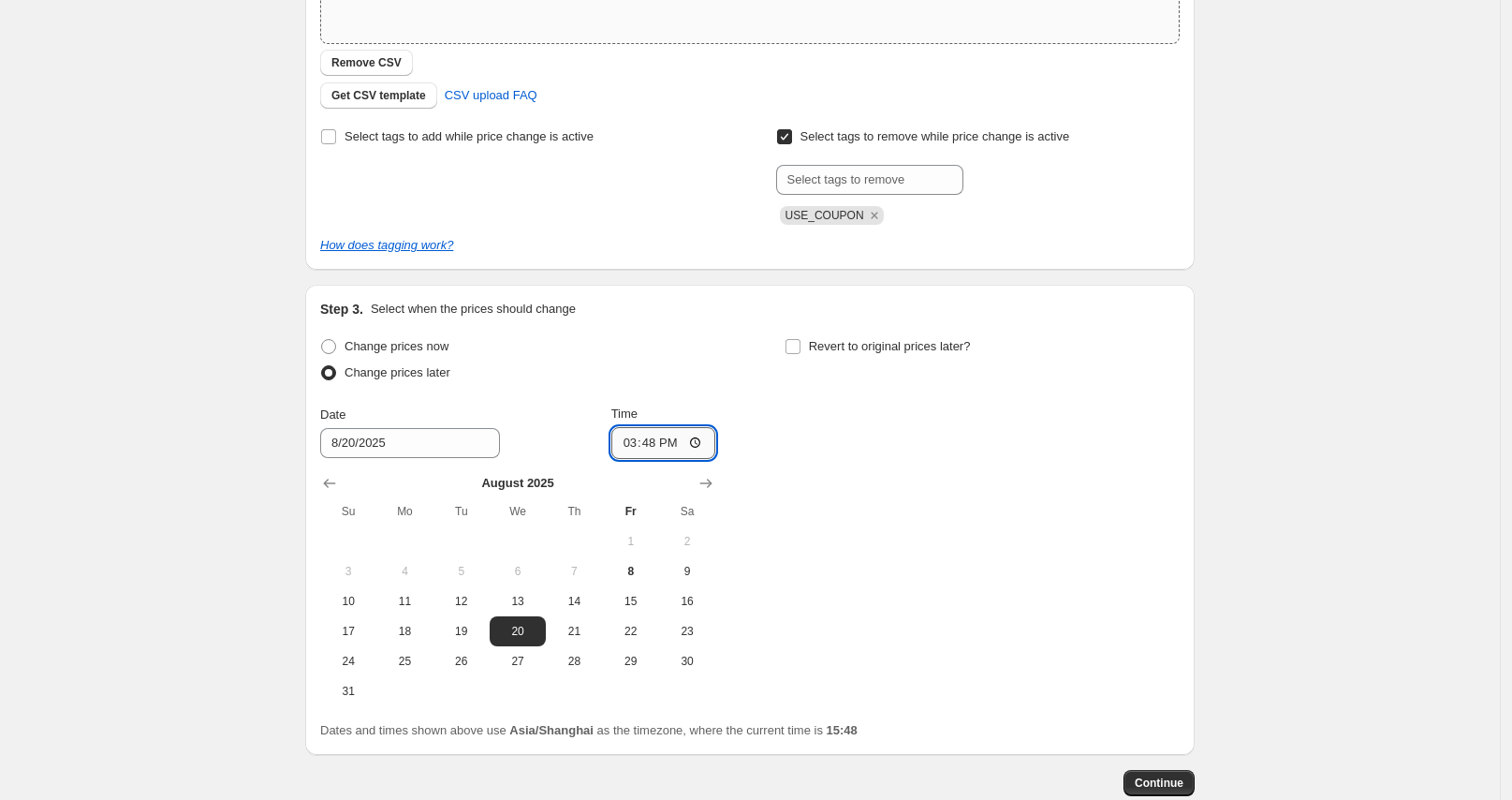 click on "15:48" at bounding box center (664, 443) 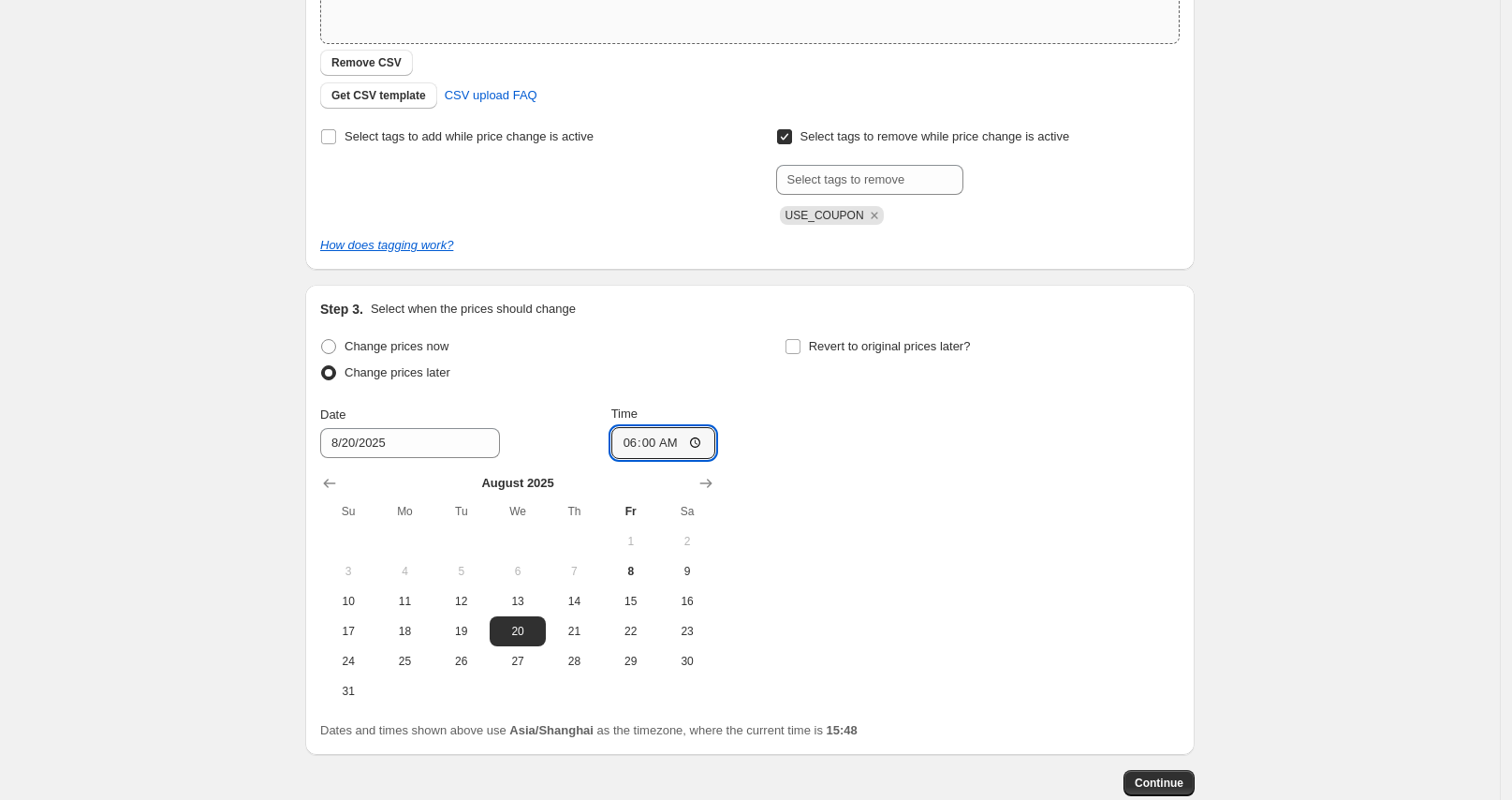 type on "06:00" 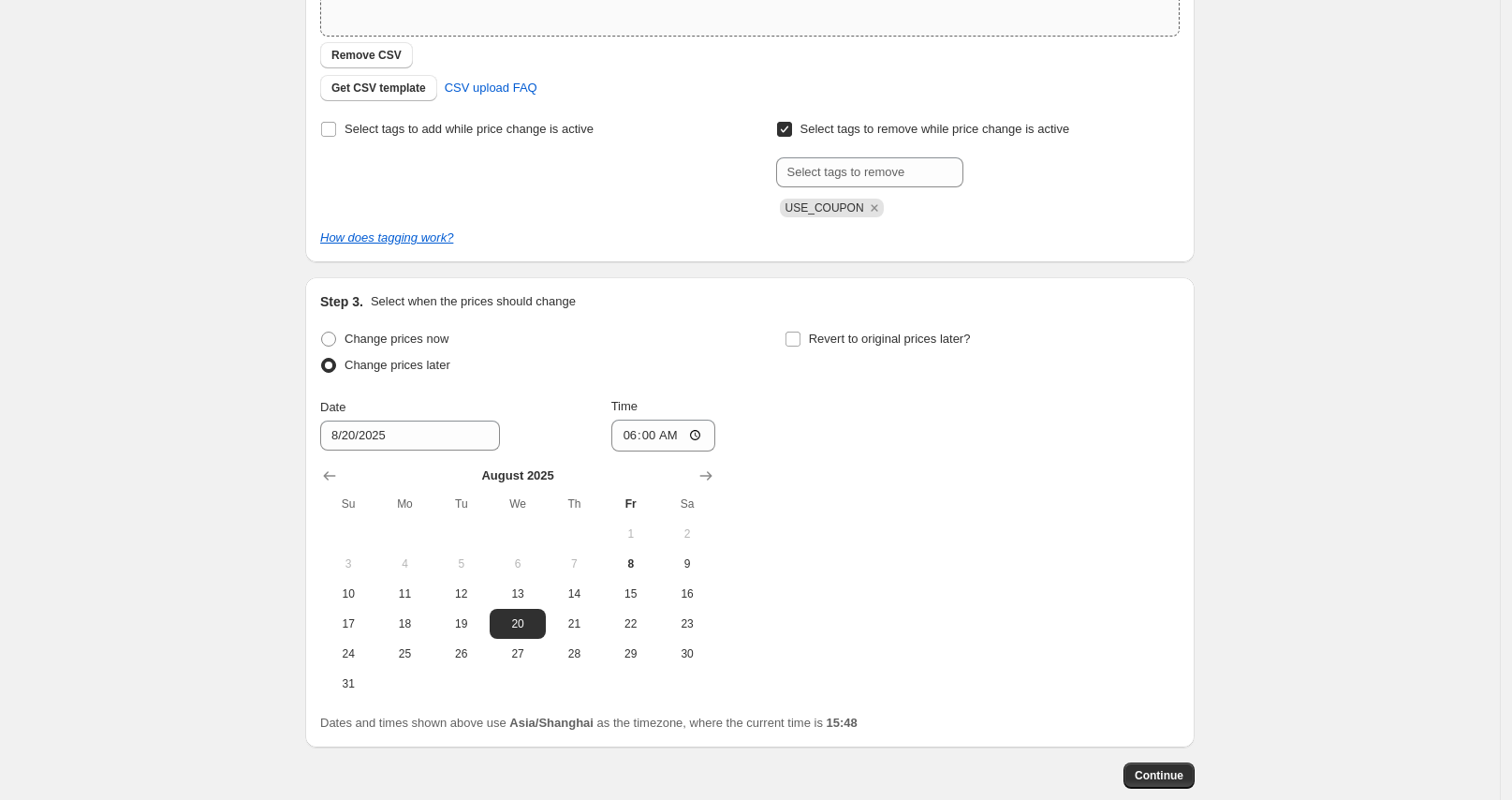 scroll, scrollTop: 523, scrollLeft: 0, axis: vertical 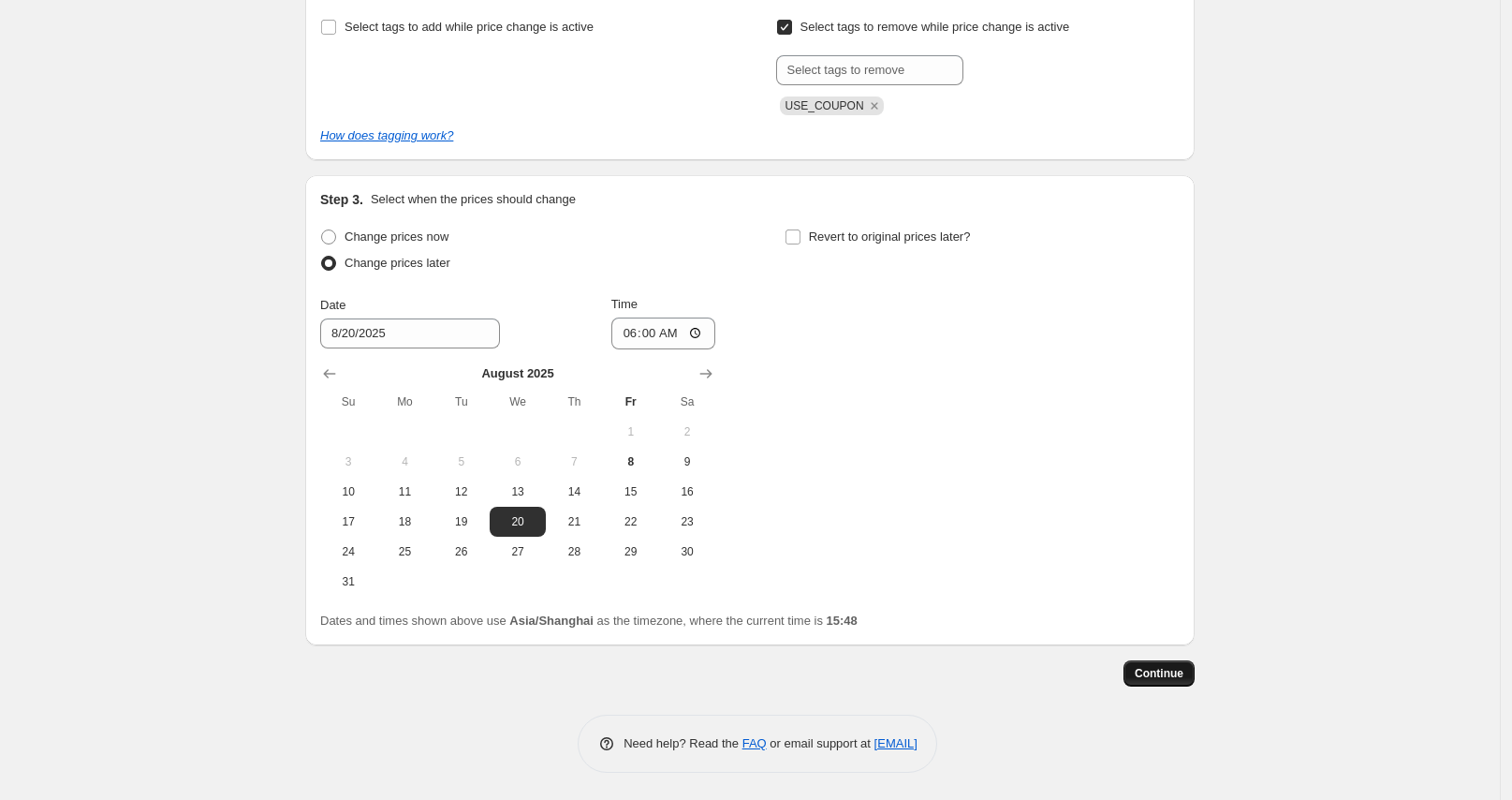 click on "Continue" at bounding box center (1159, 674) 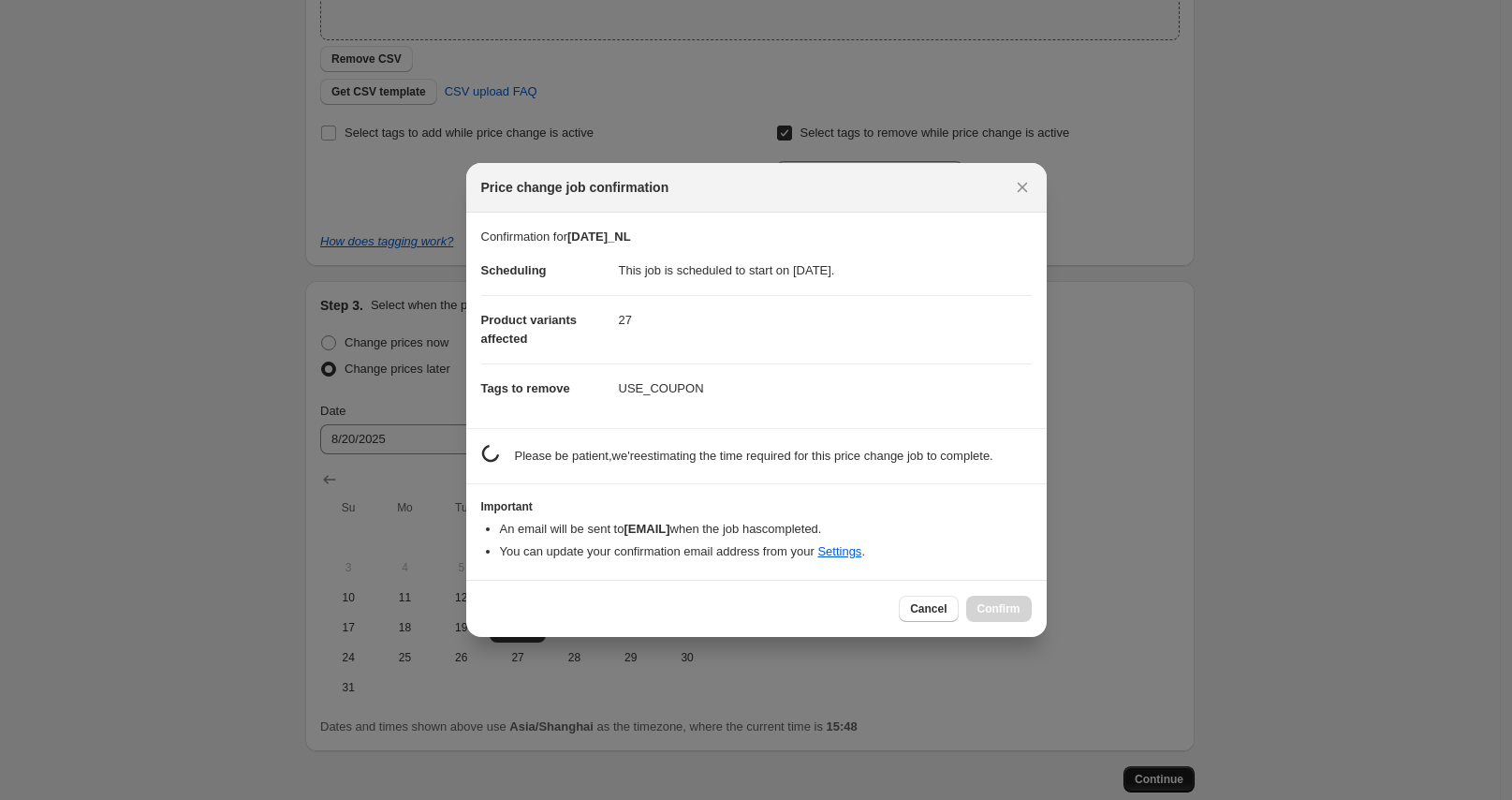 scroll, scrollTop: 523, scrollLeft: 0, axis: vertical 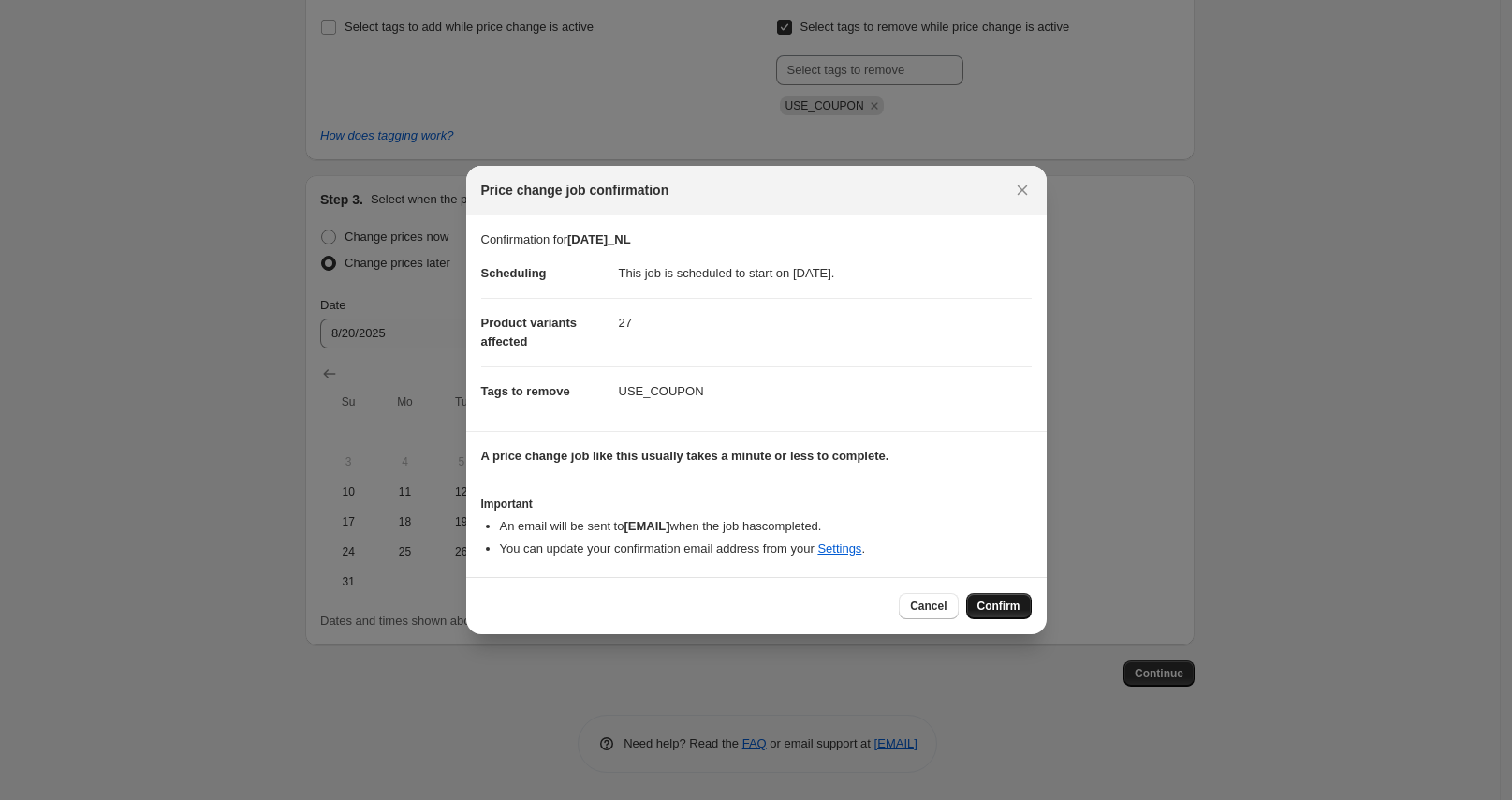 click on "Confirm" at bounding box center (999, 606) 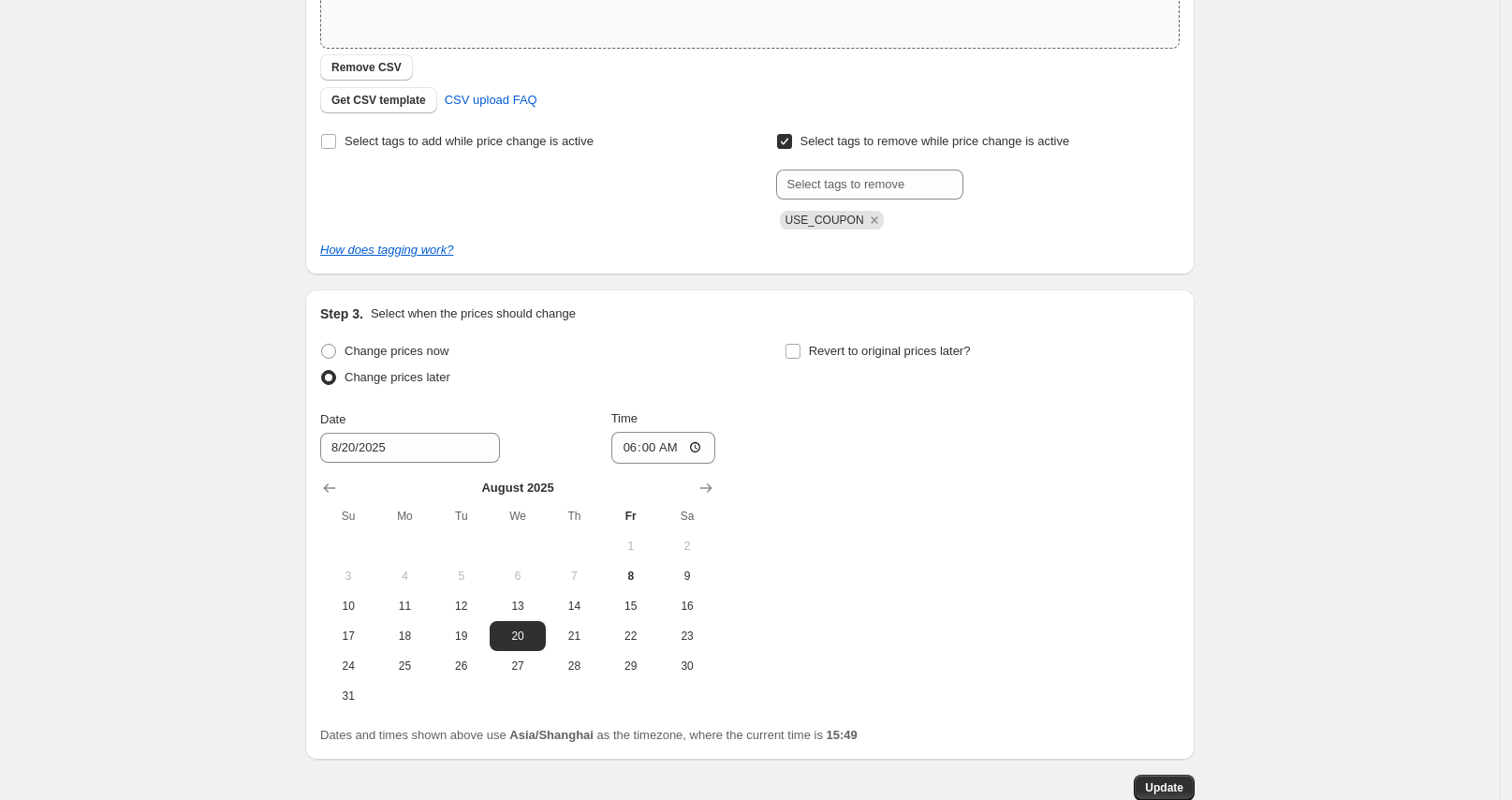 scroll, scrollTop: 0, scrollLeft: 0, axis: both 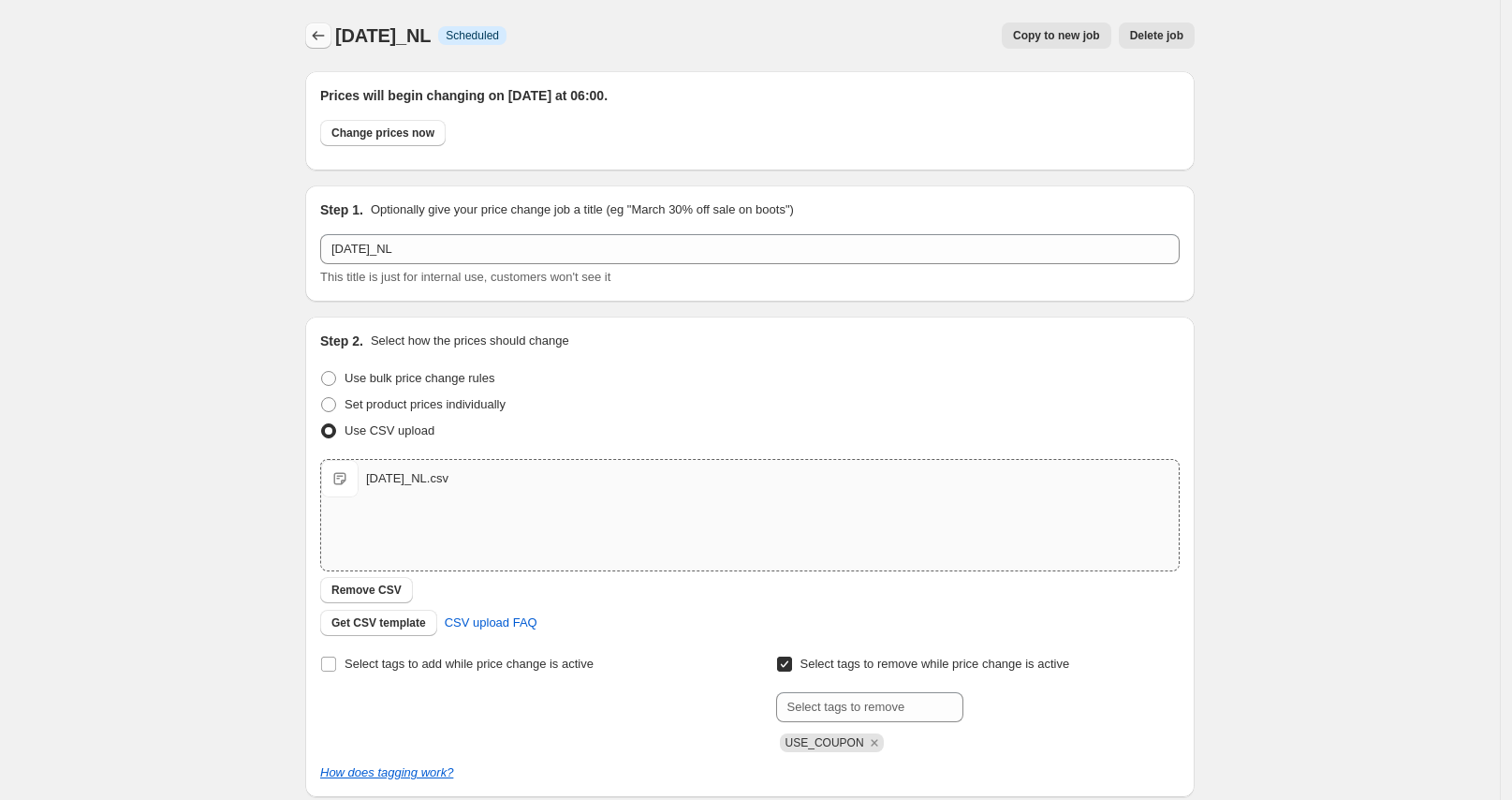 click 